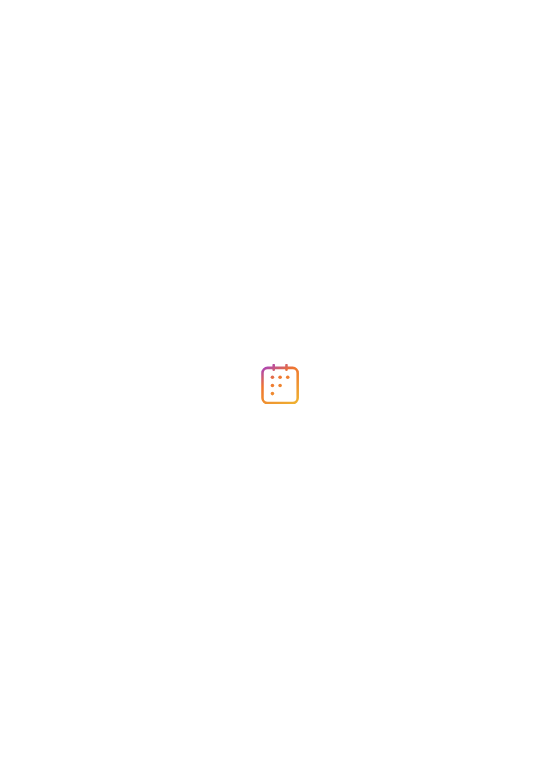 scroll, scrollTop: 0, scrollLeft: 0, axis: both 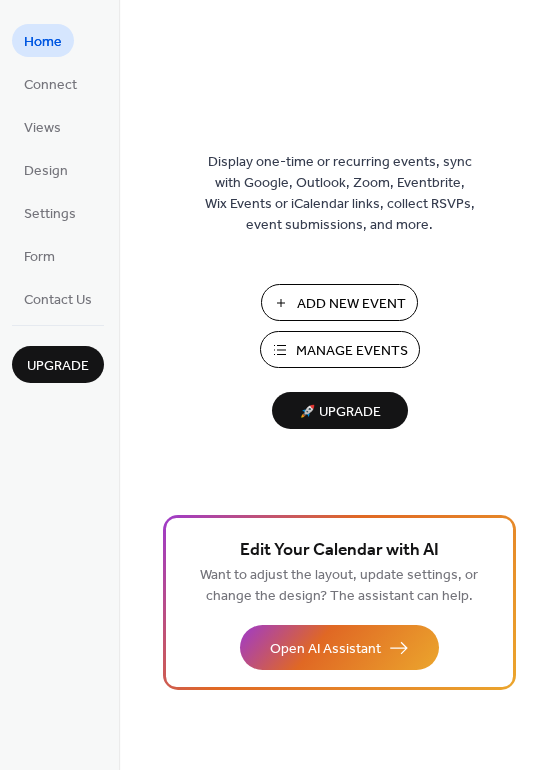 click on "Manage Events" at bounding box center [352, 351] 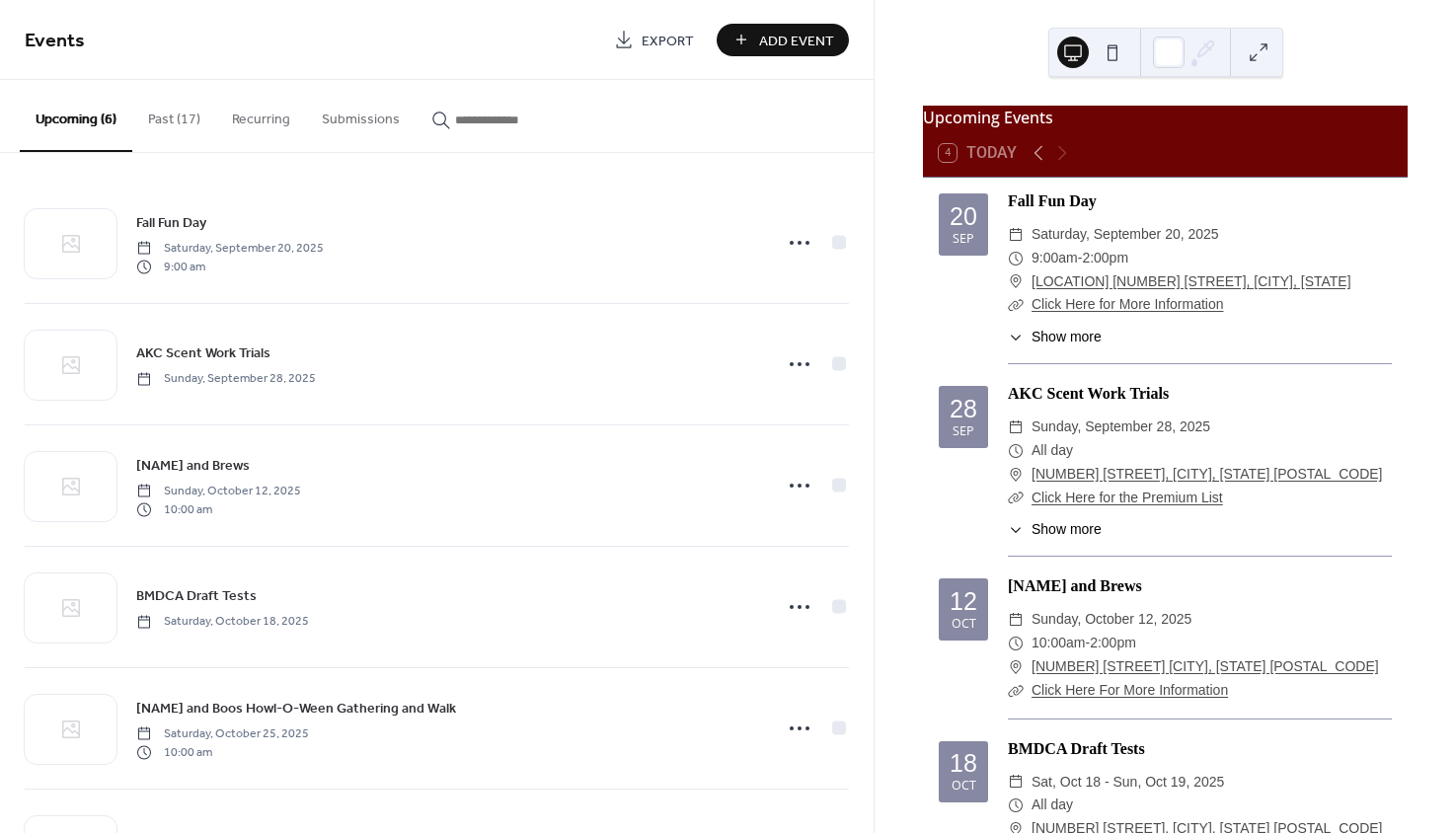 scroll, scrollTop: 0, scrollLeft: 0, axis: both 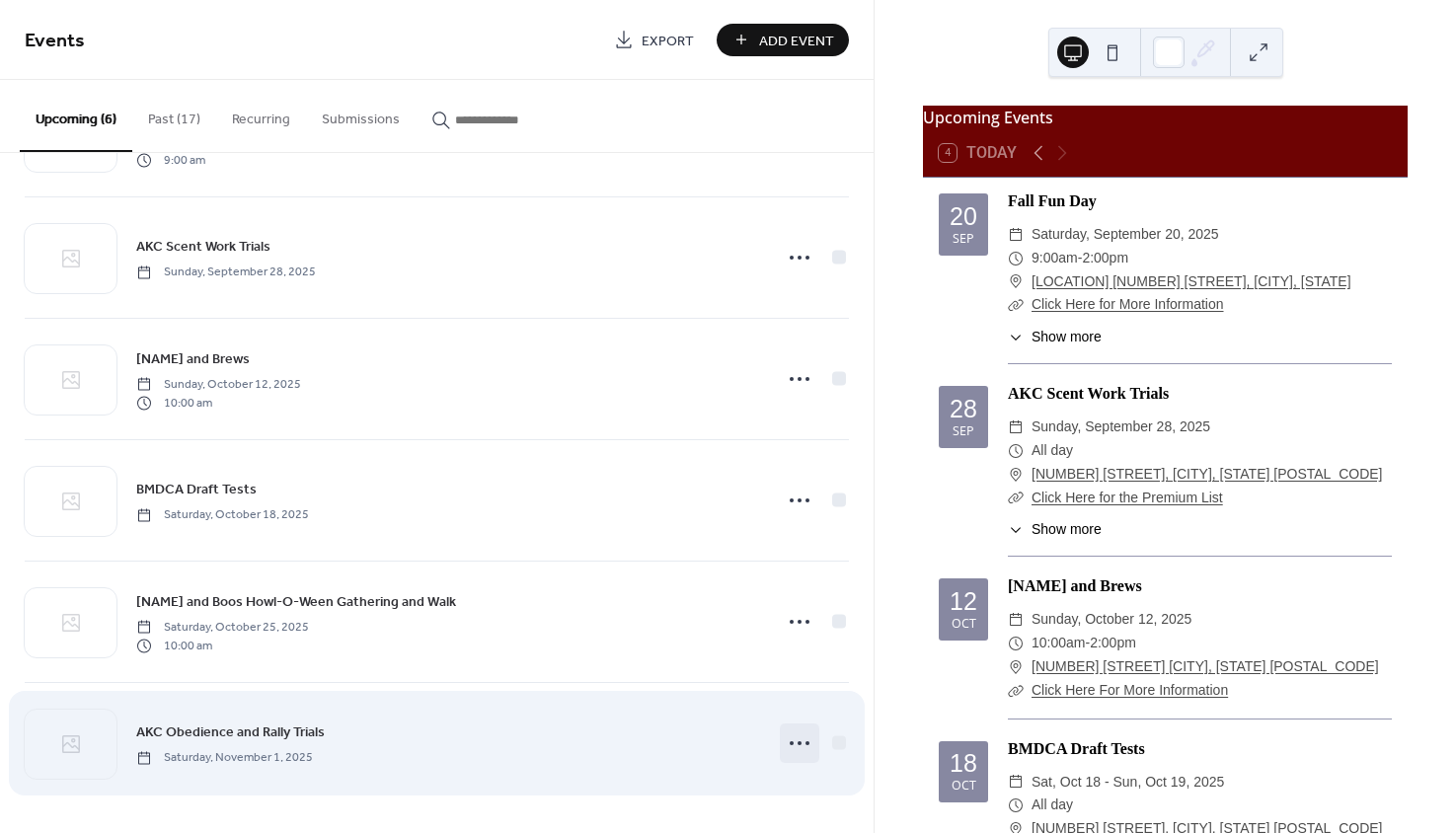 click 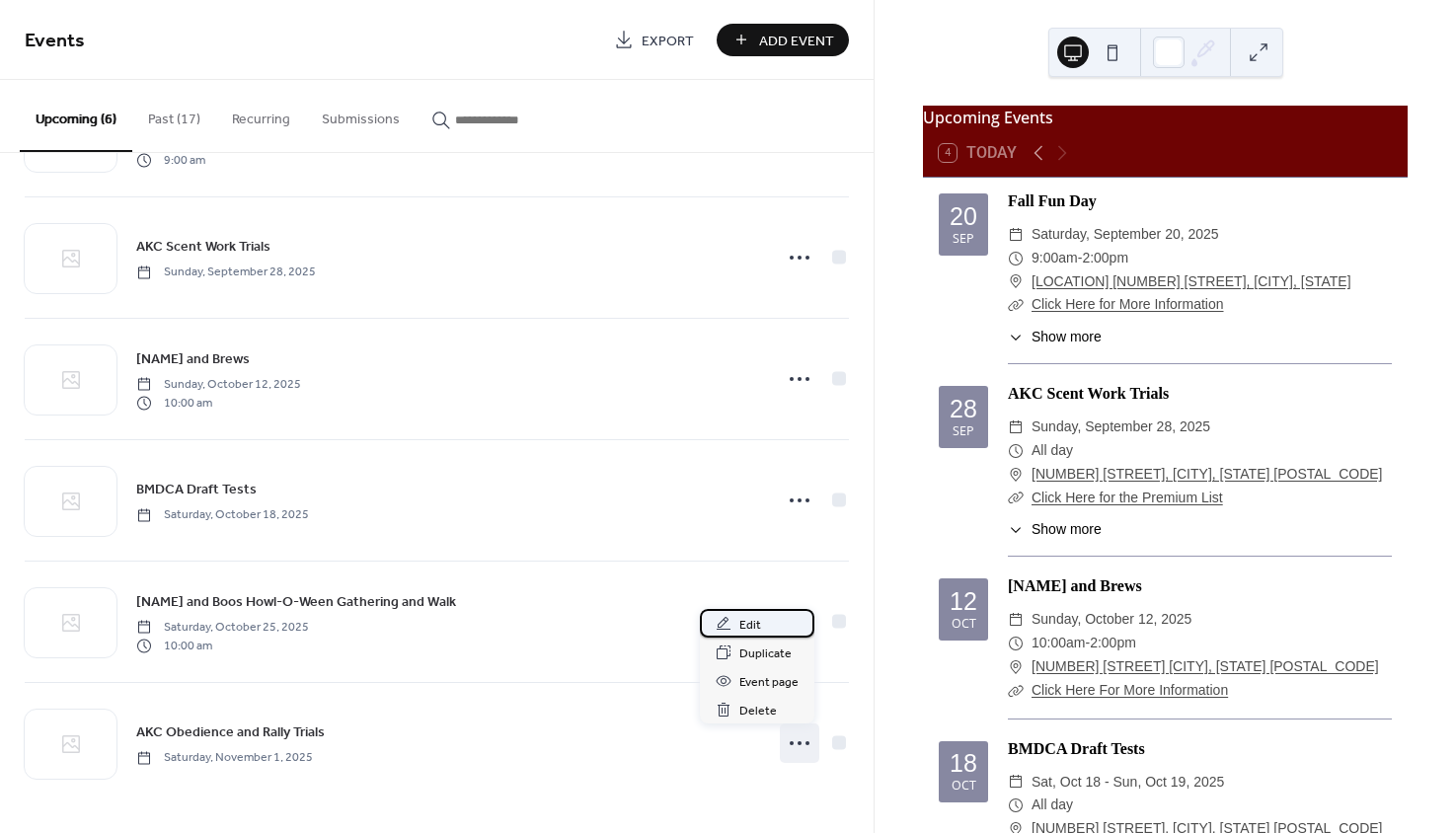 click on "Edit" at bounding box center [750, 625] 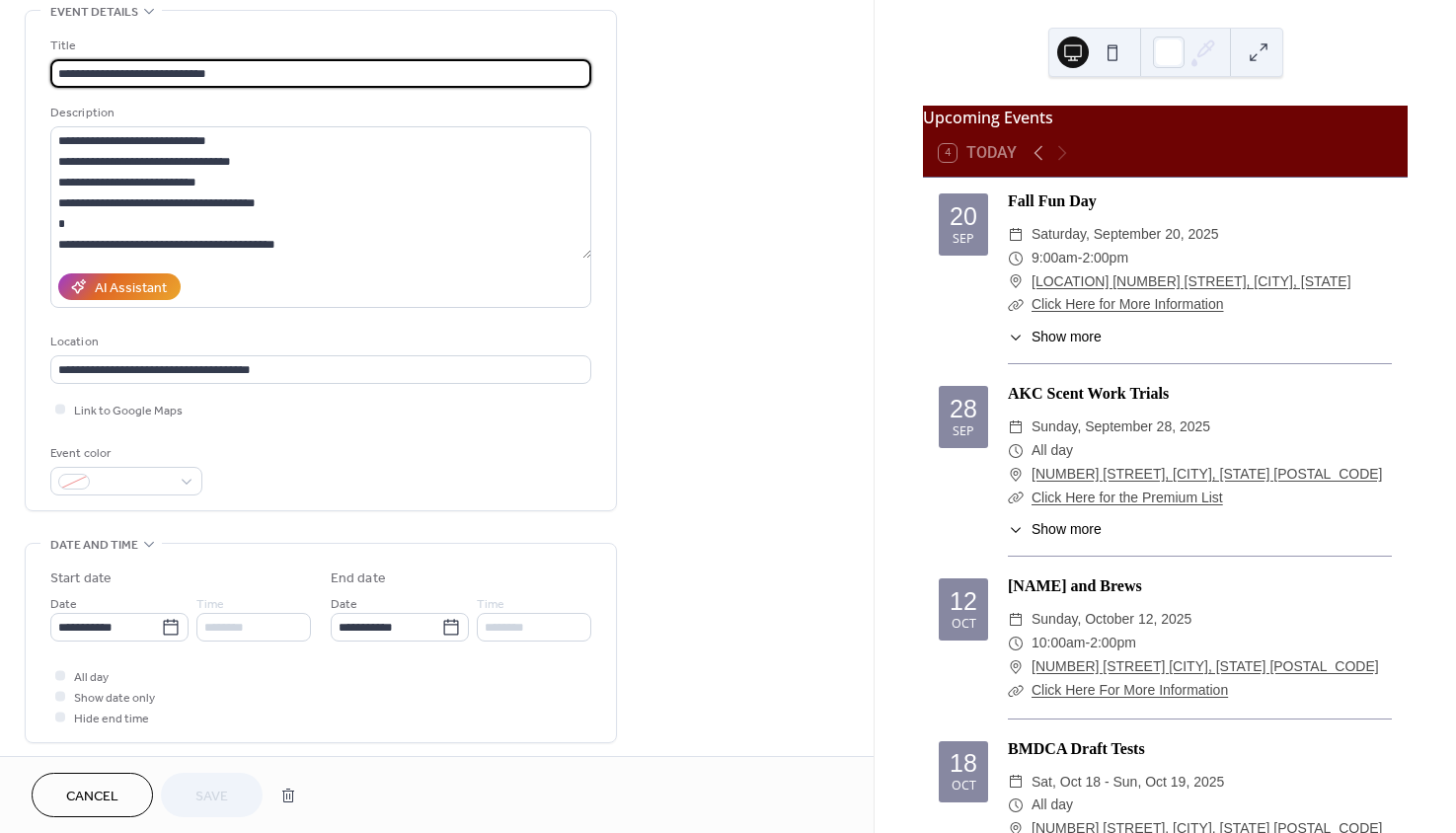 scroll, scrollTop: 0, scrollLeft: 0, axis: both 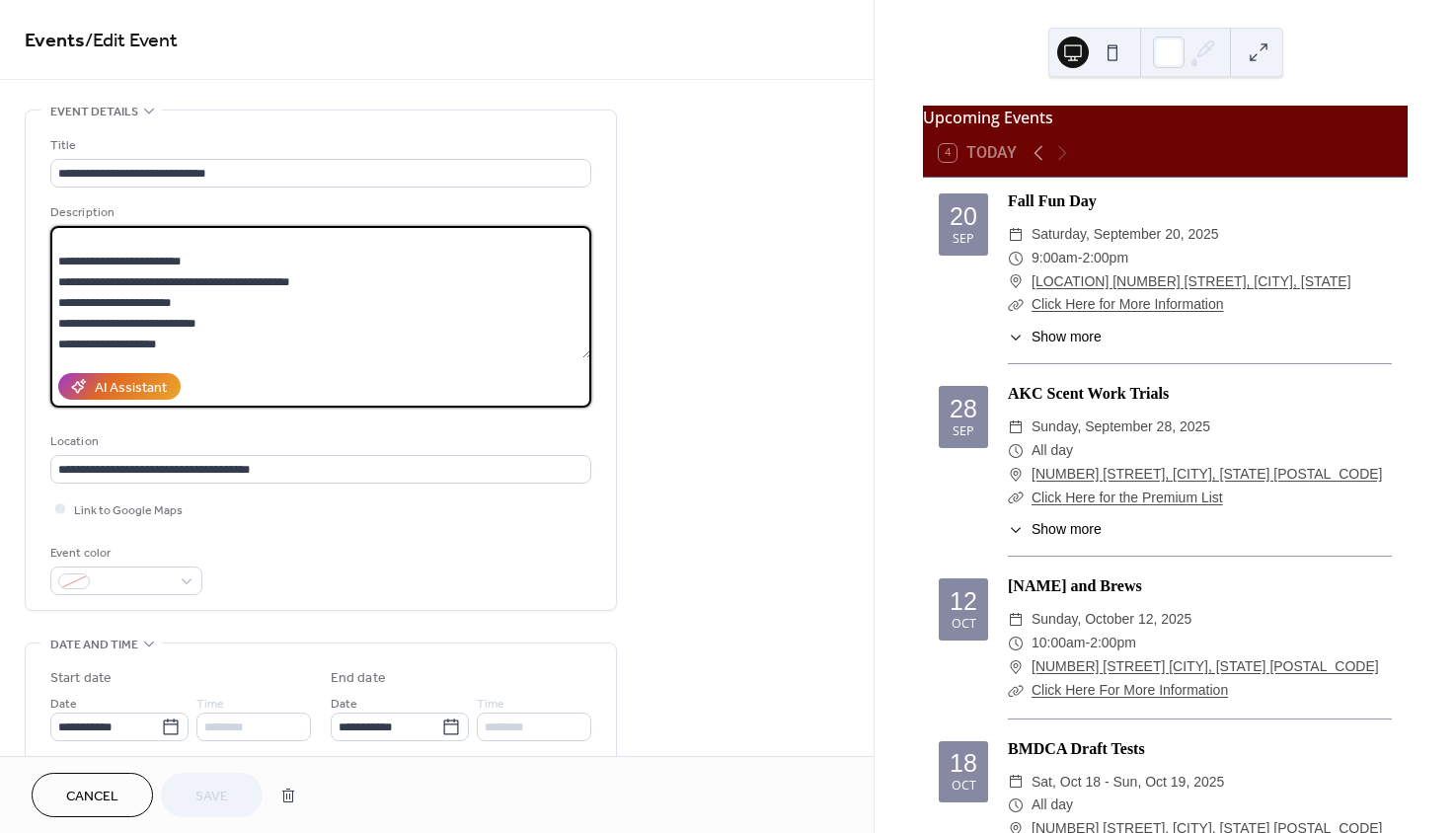 drag, startPoint x: 58, startPoint y: 292, endPoint x: 235, endPoint y: 393, distance: 203.78911 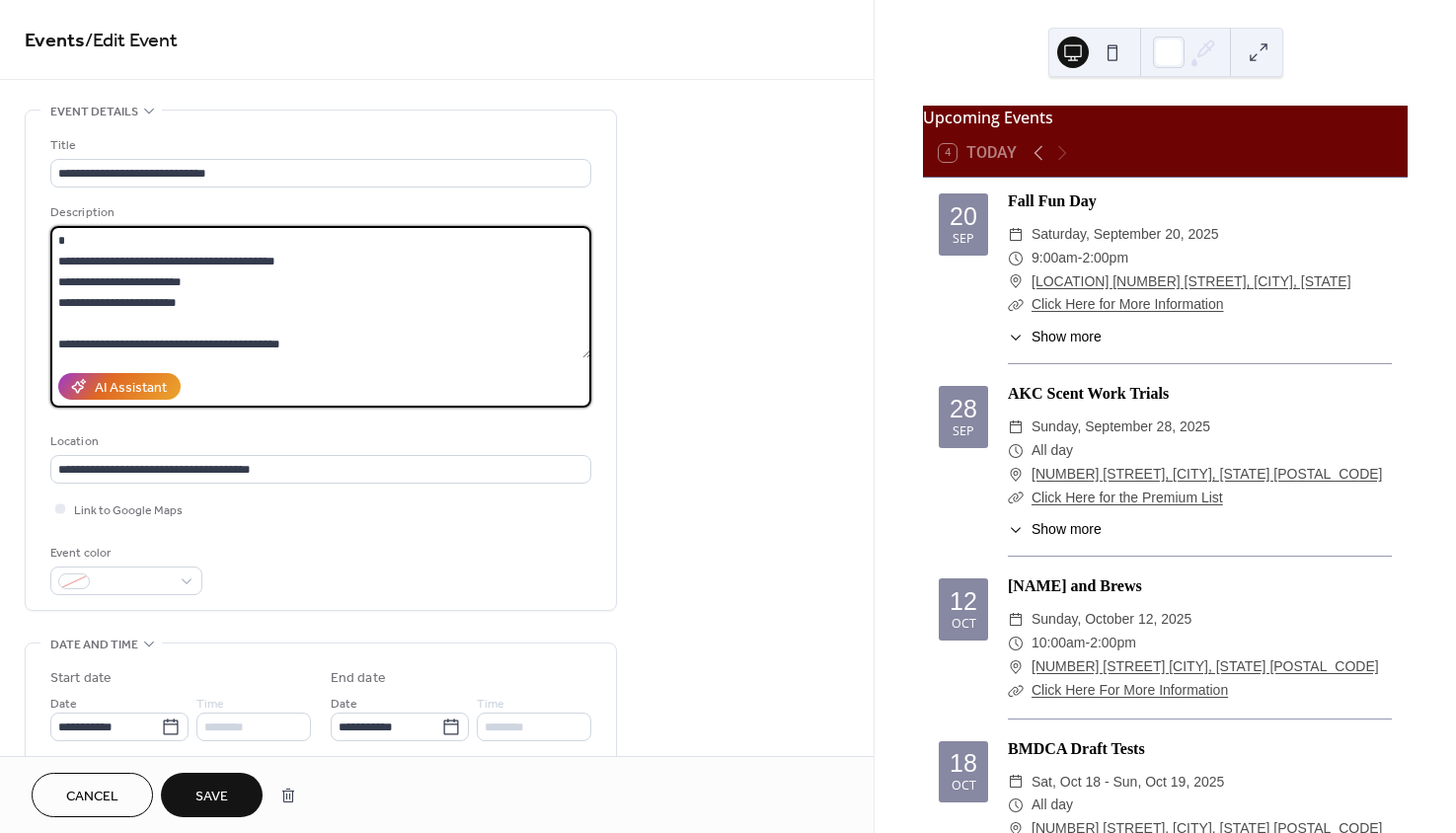 scroll, scrollTop: 104, scrollLeft: 0, axis: vertical 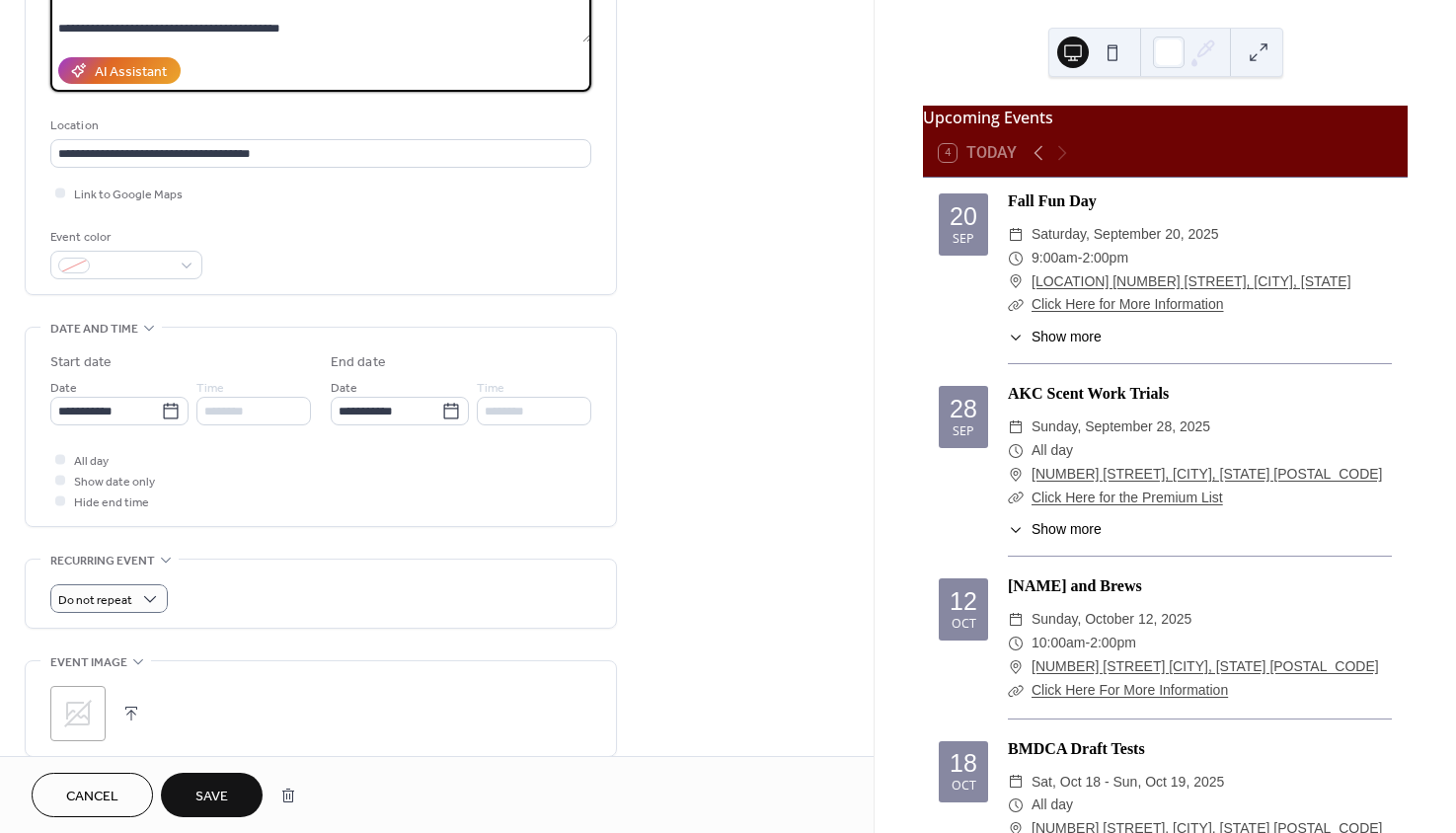 type on "**********" 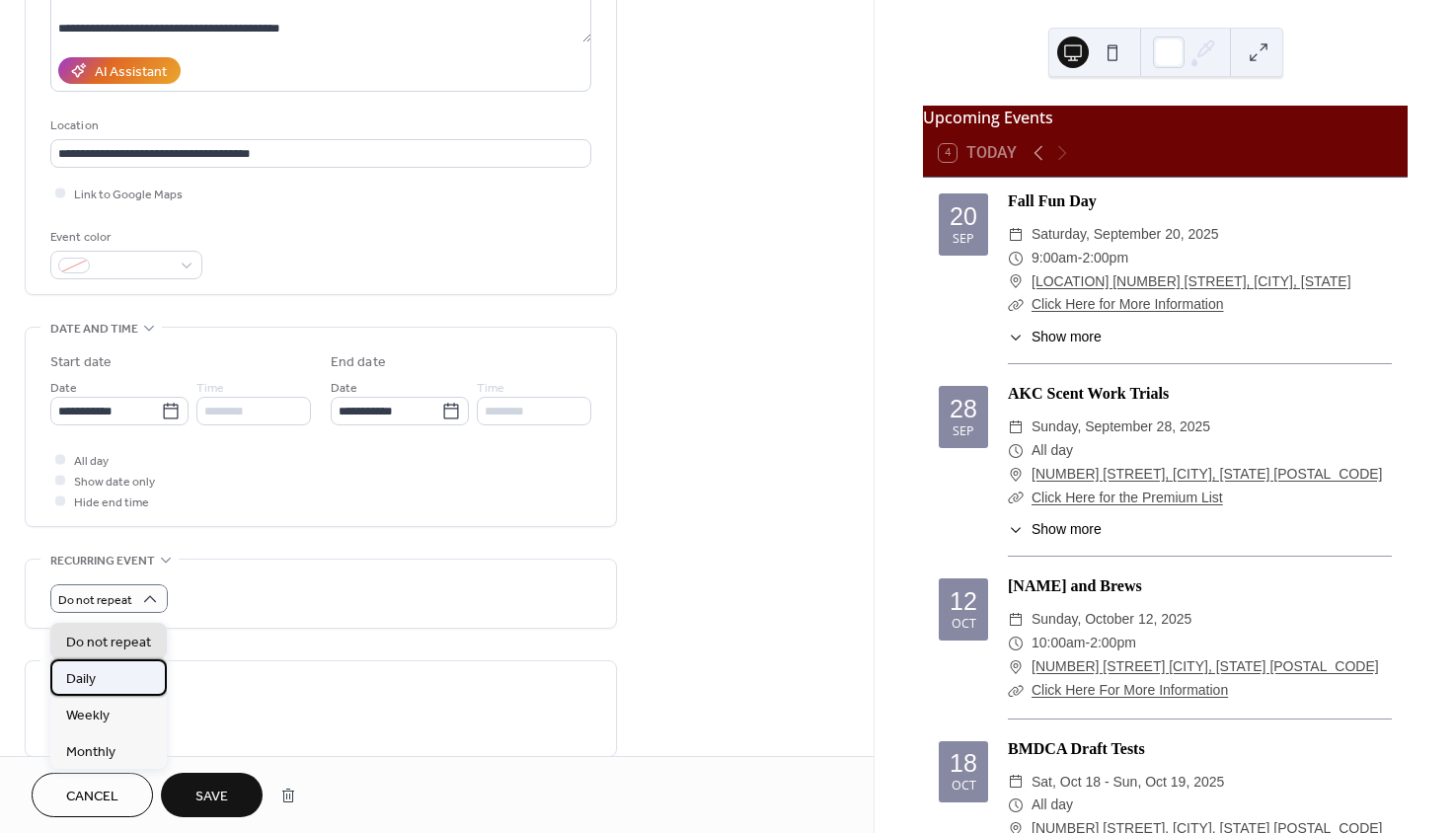 click on "Daily" at bounding box center [81, 679] 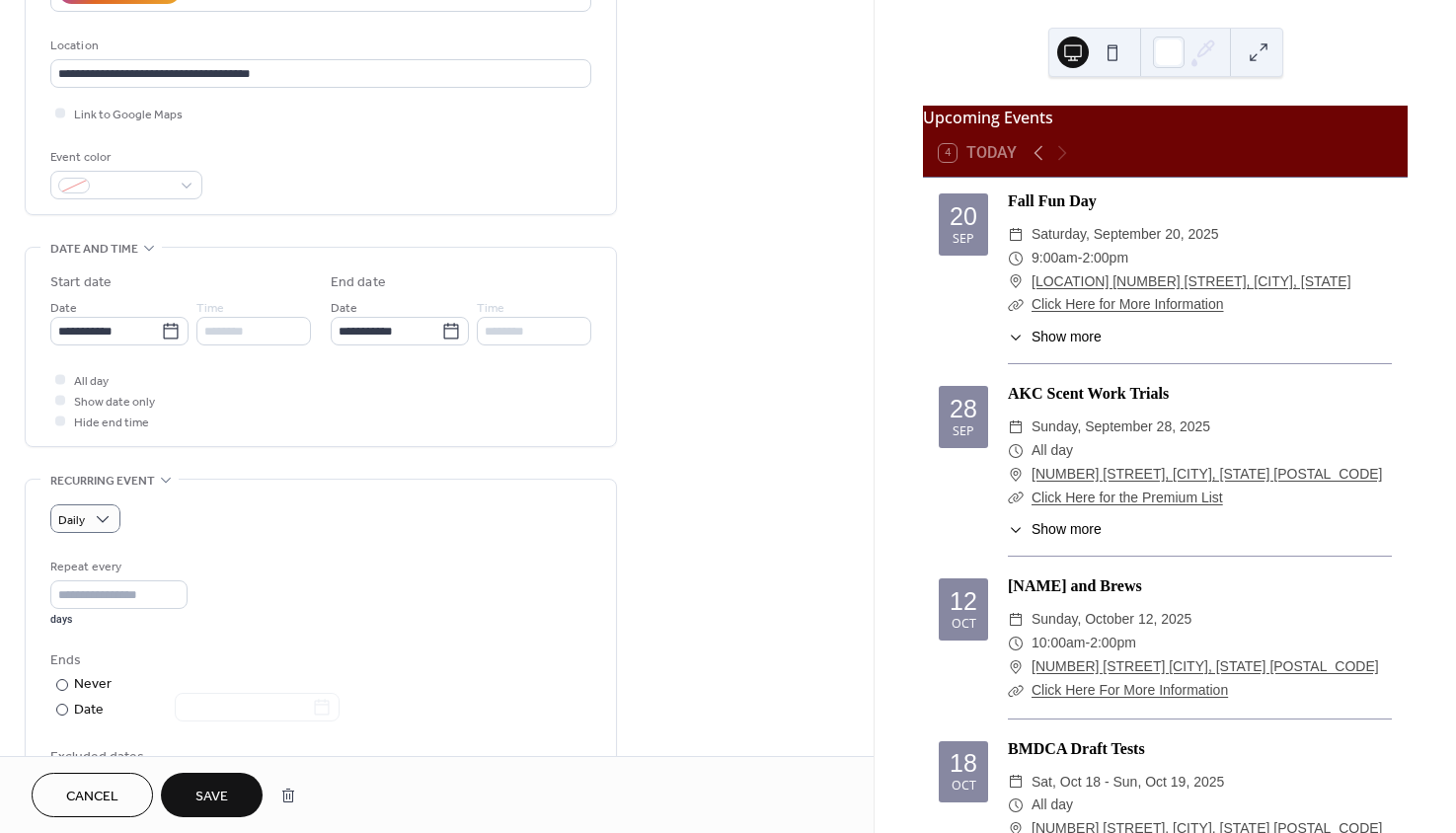 scroll, scrollTop: 432, scrollLeft: 0, axis: vertical 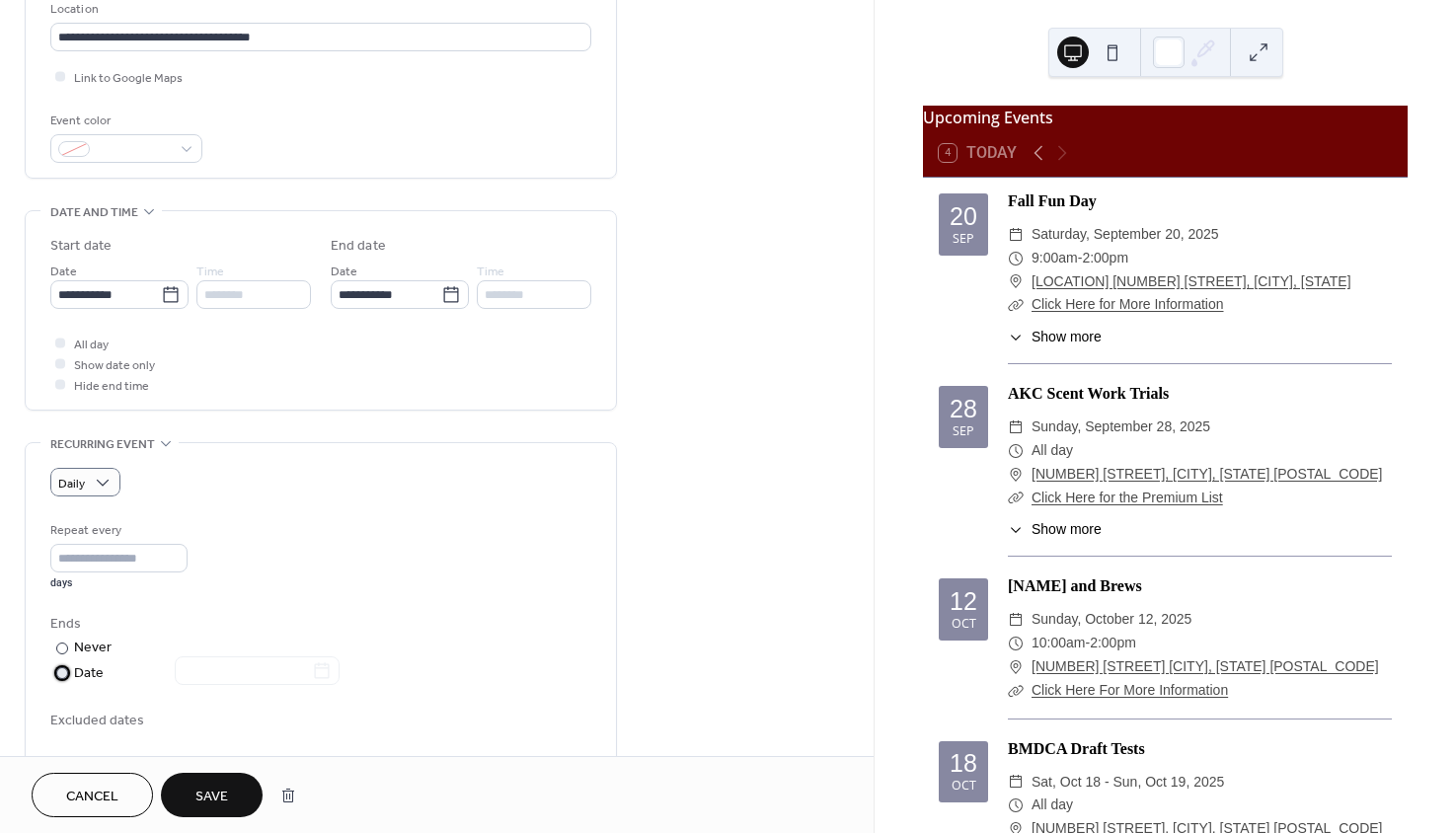 click at bounding box center (62, 673) 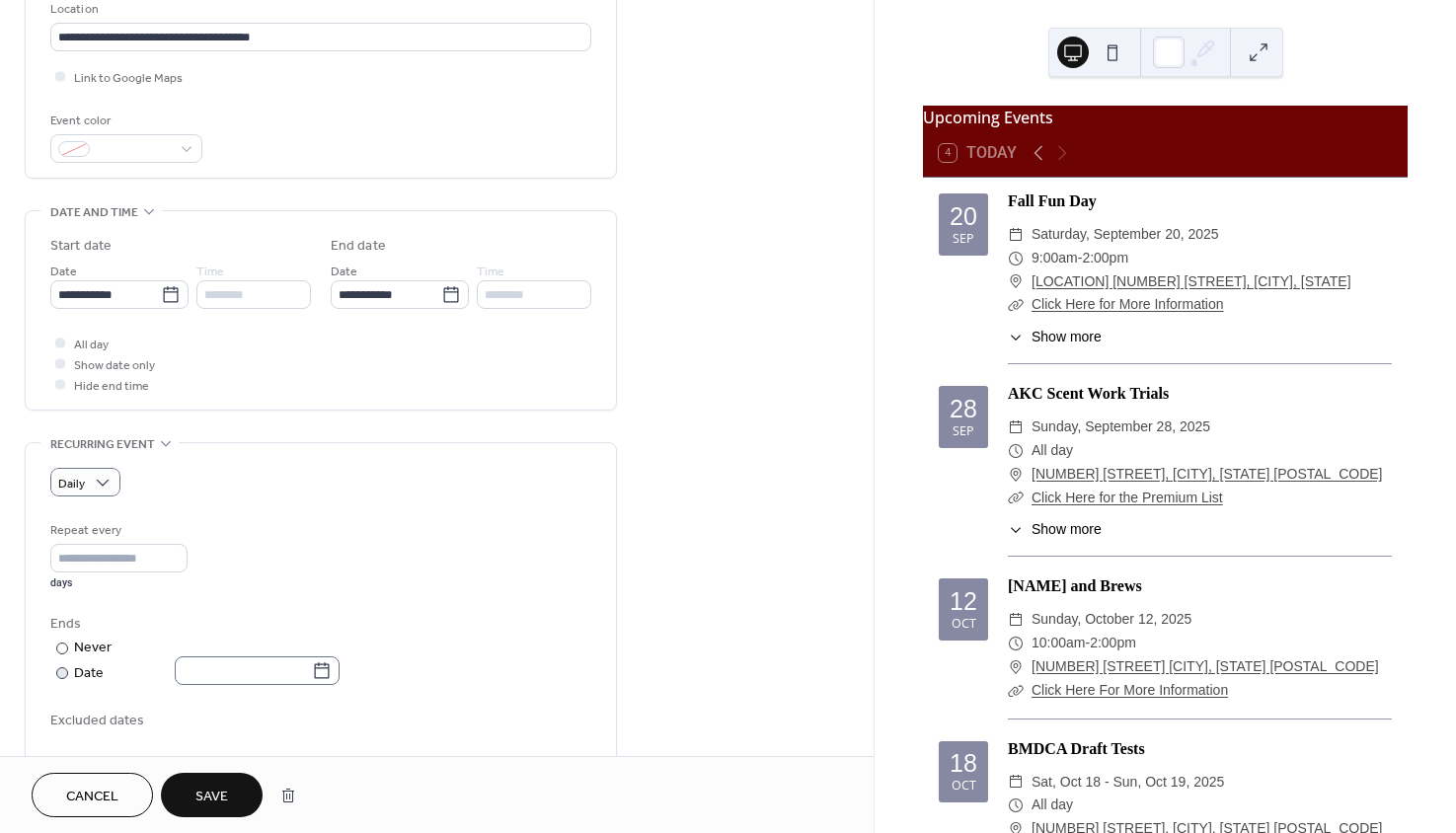click 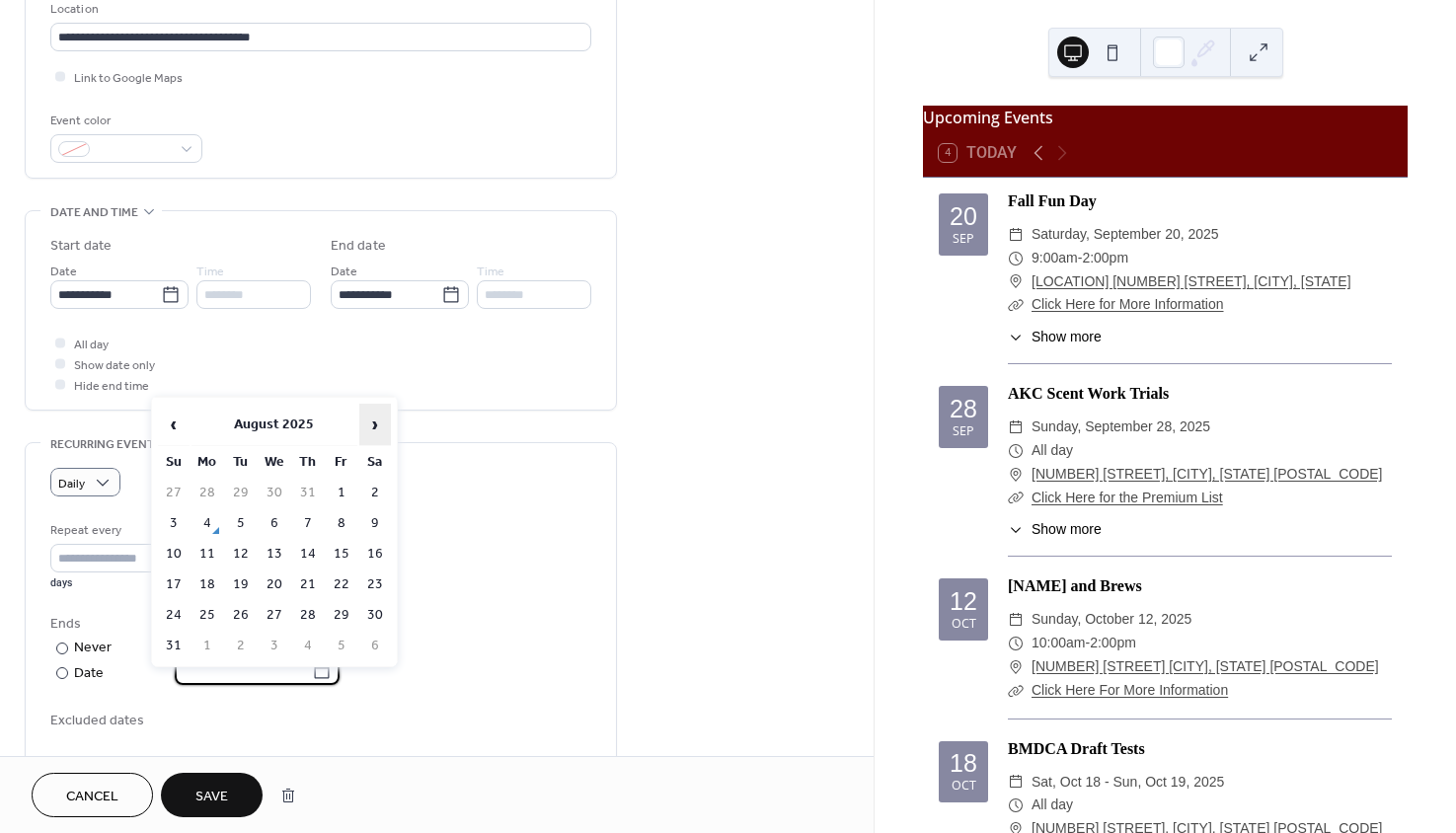 click on "›" at bounding box center (375, 424) 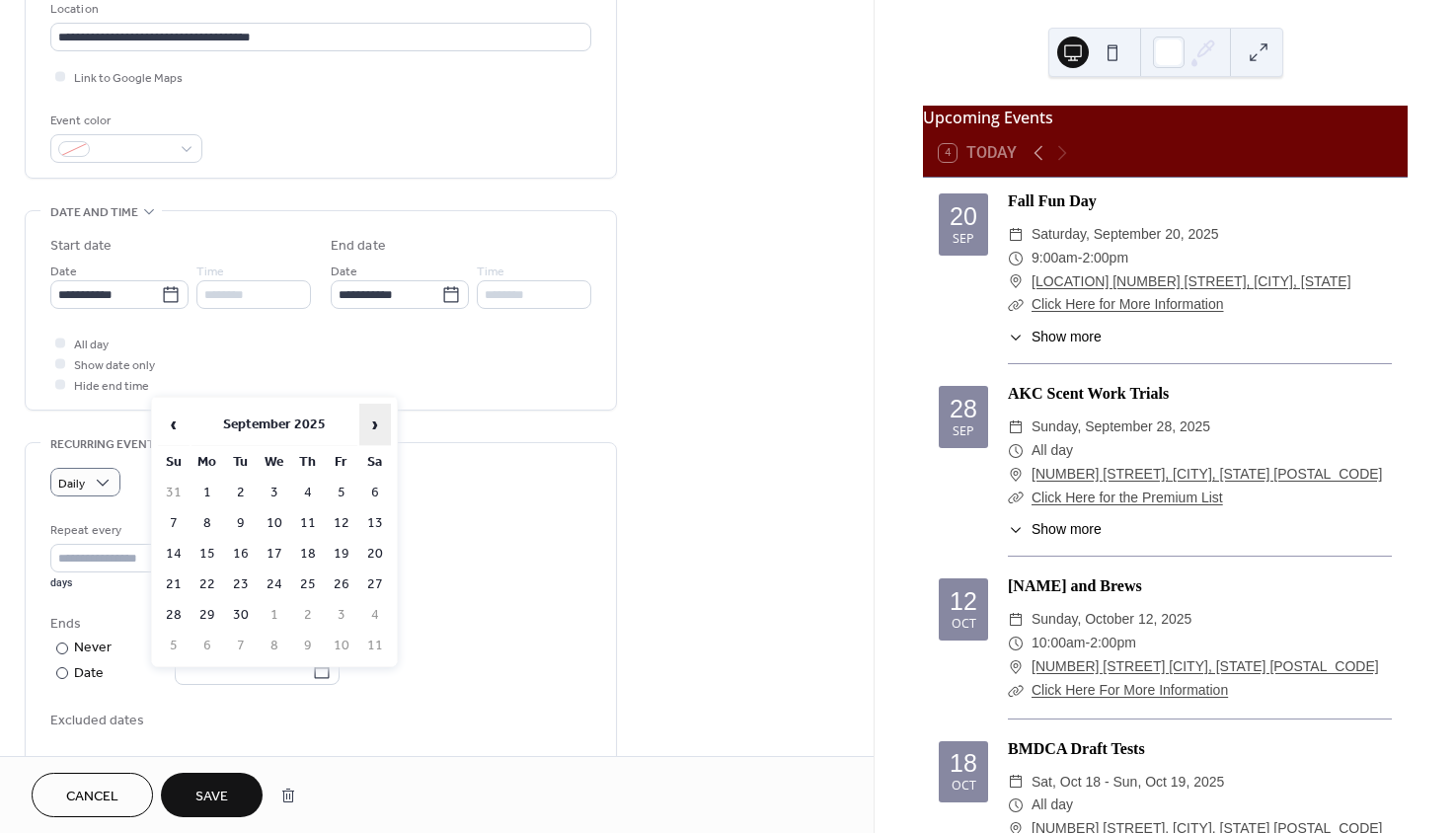 click on "›" at bounding box center [375, 424] 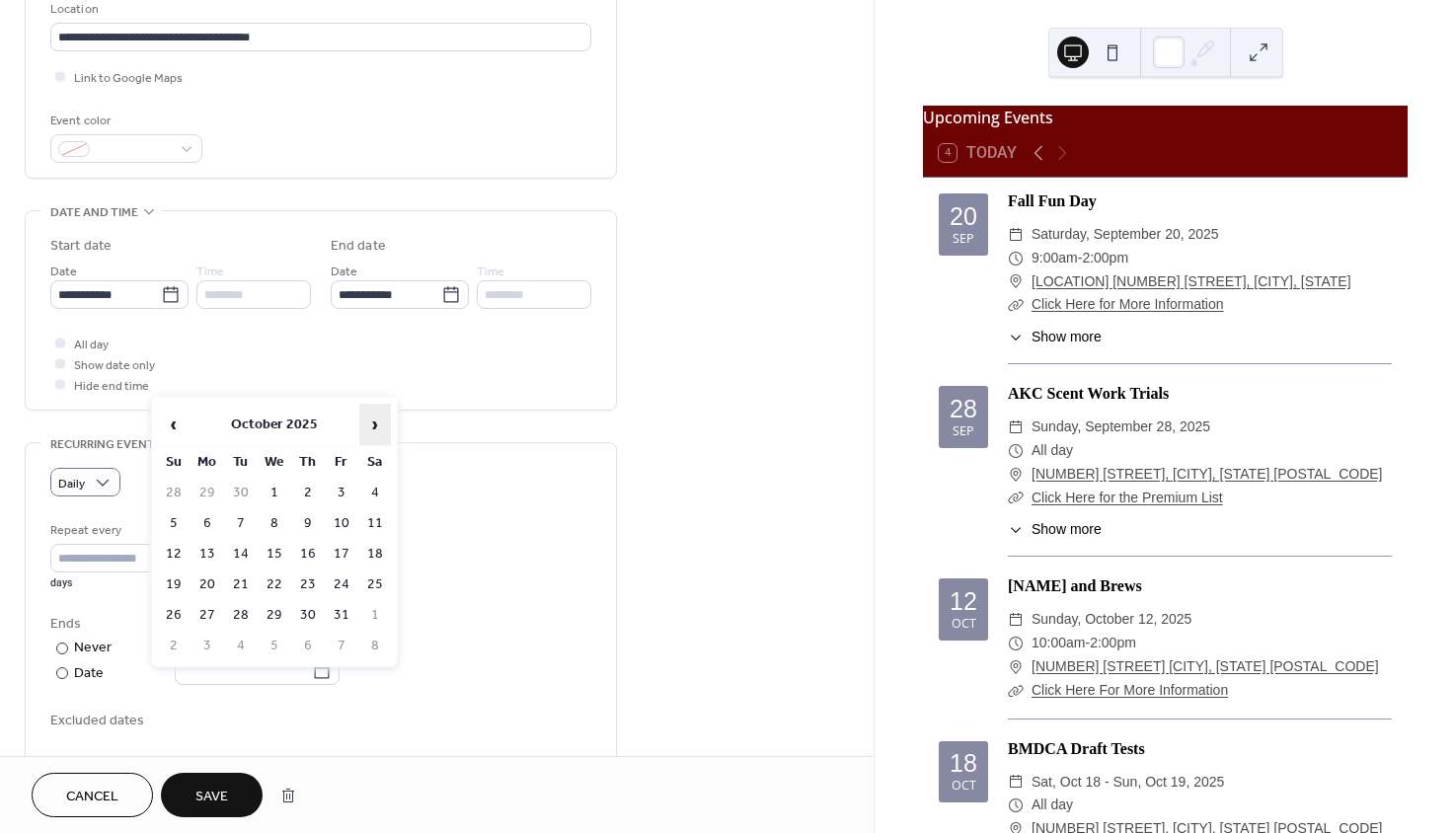 click on "›" at bounding box center [375, 424] 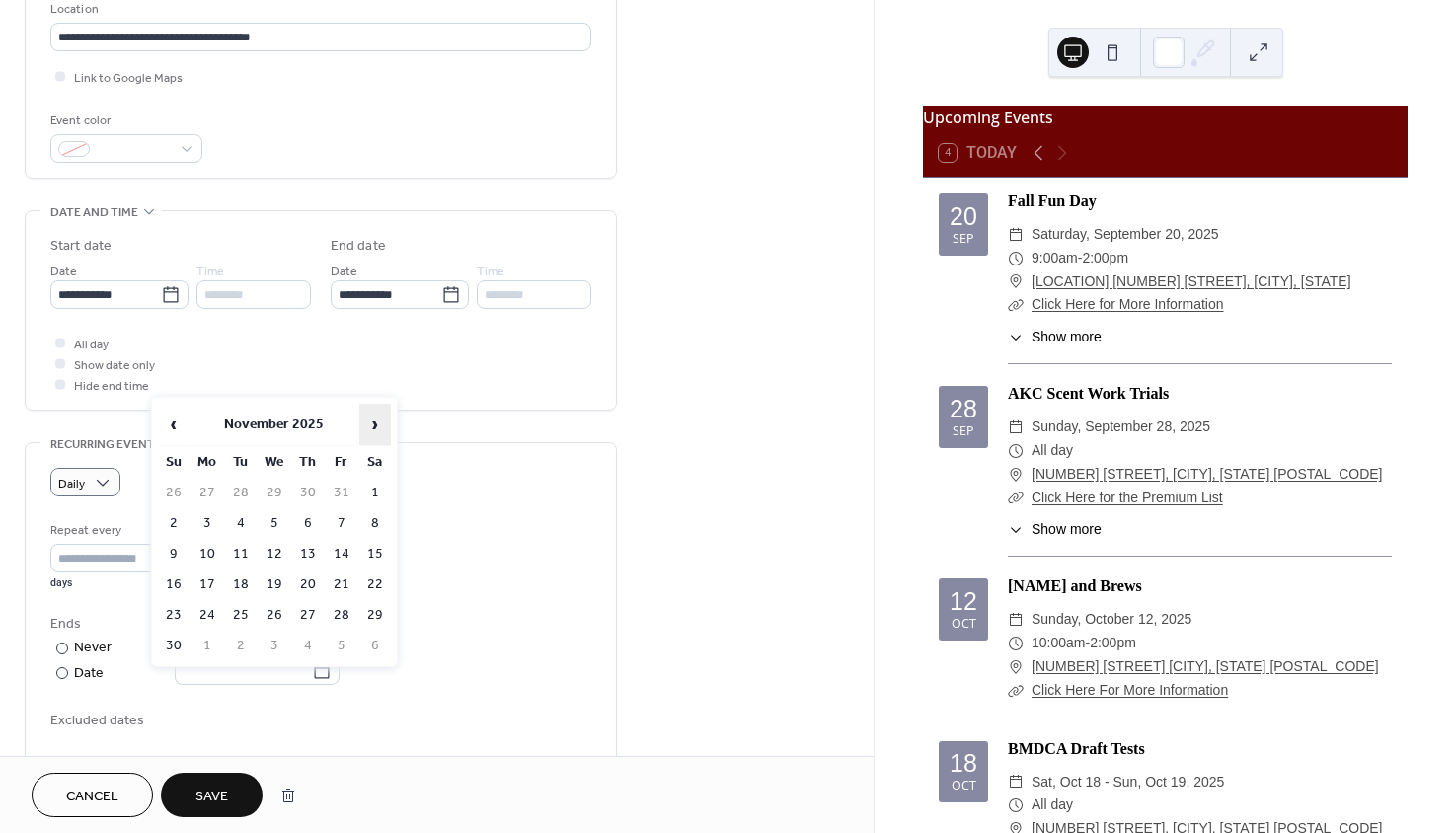 click on "›" at bounding box center [375, 424] 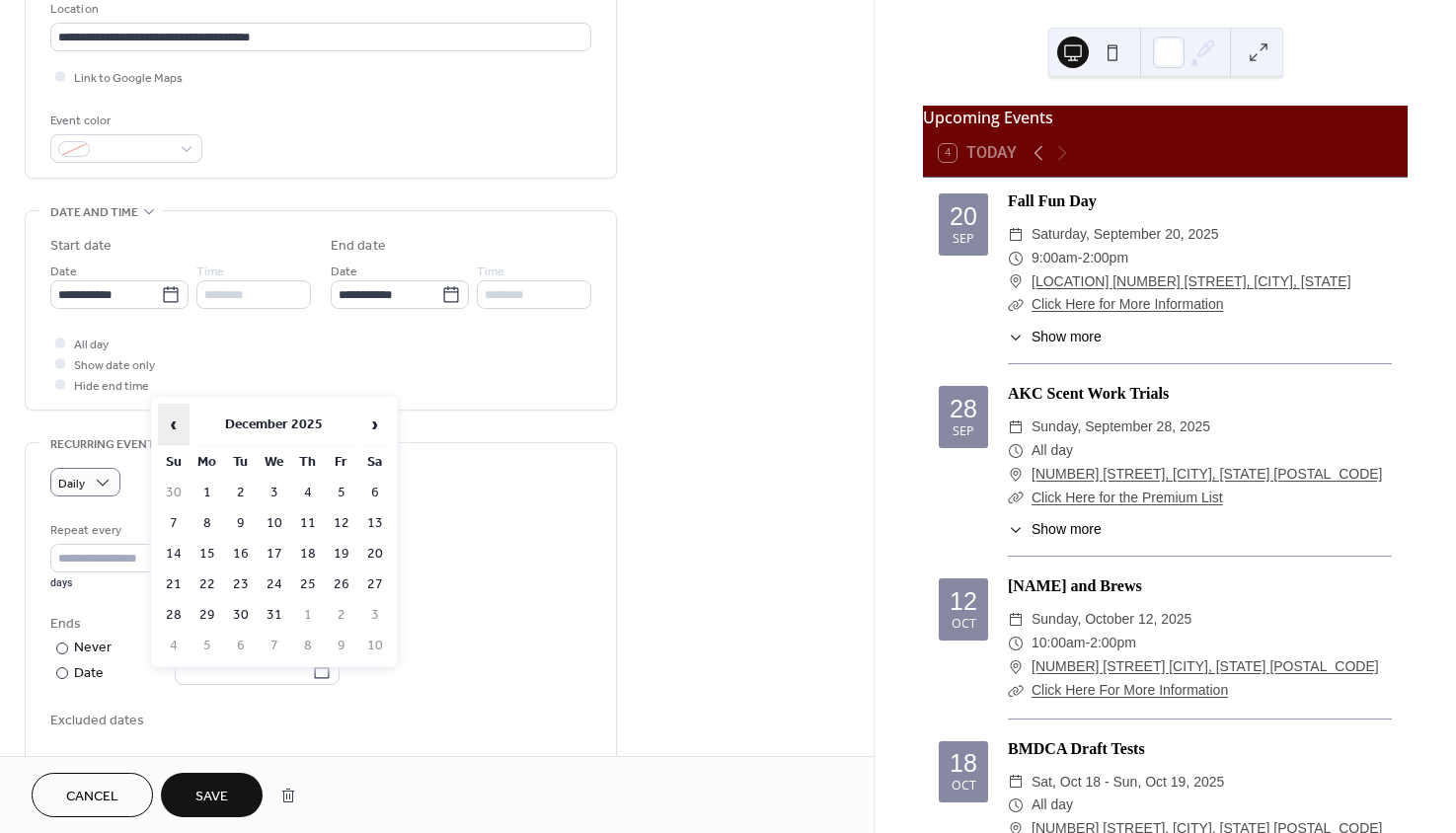 click on "‹" at bounding box center (174, 424) 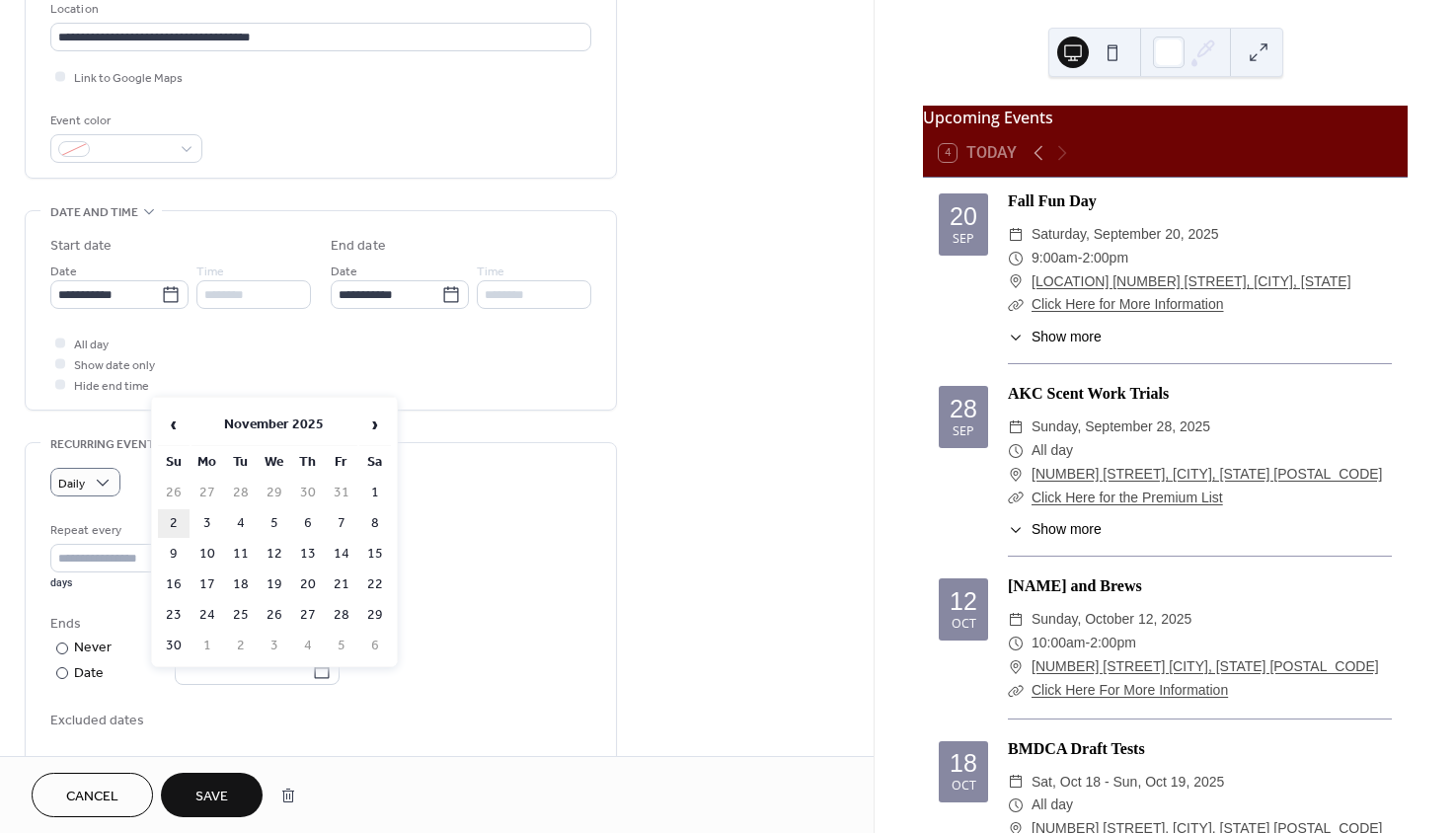 click on "2" at bounding box center (174, 523) 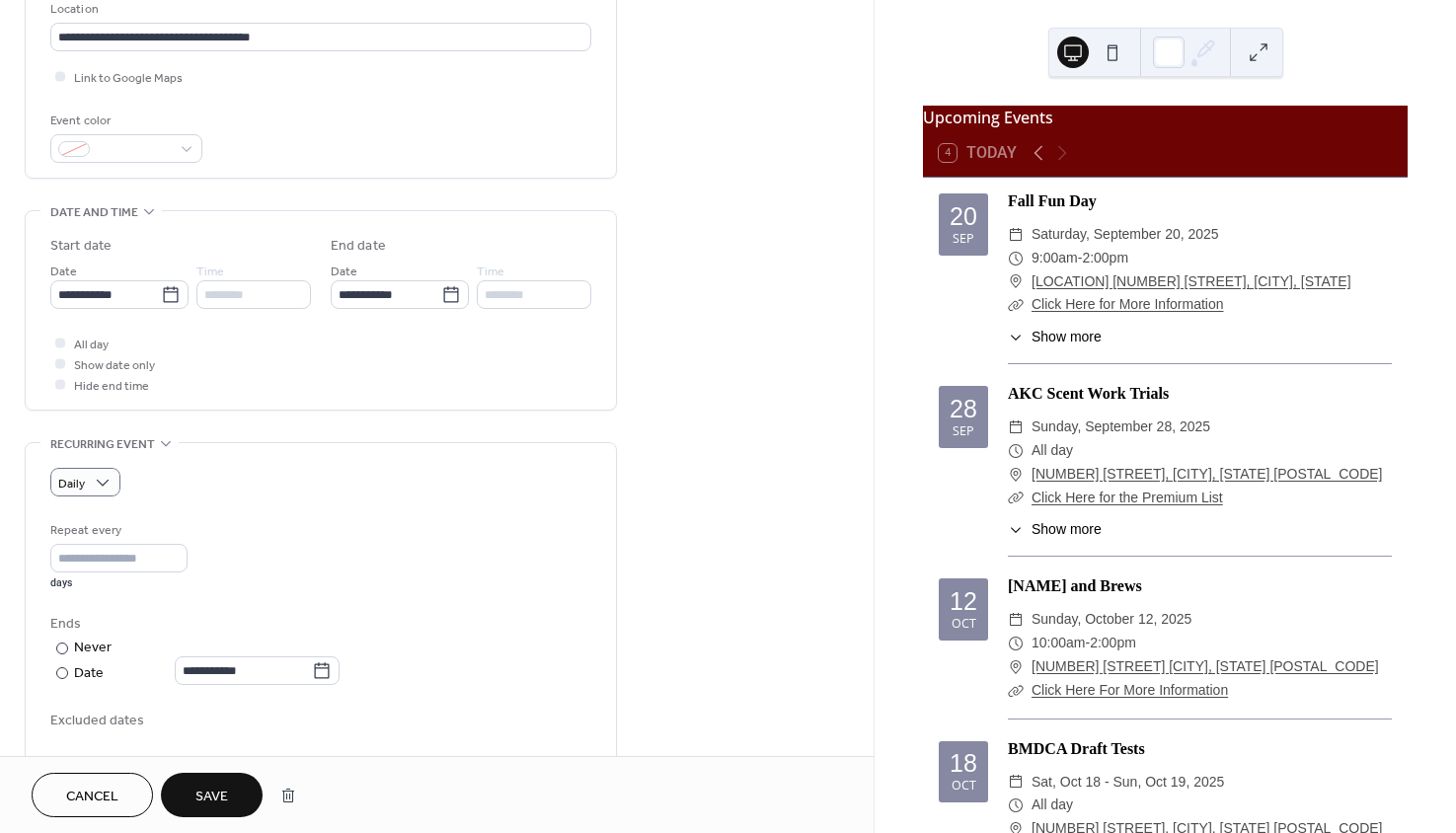 click at bounding box center [60, 342] 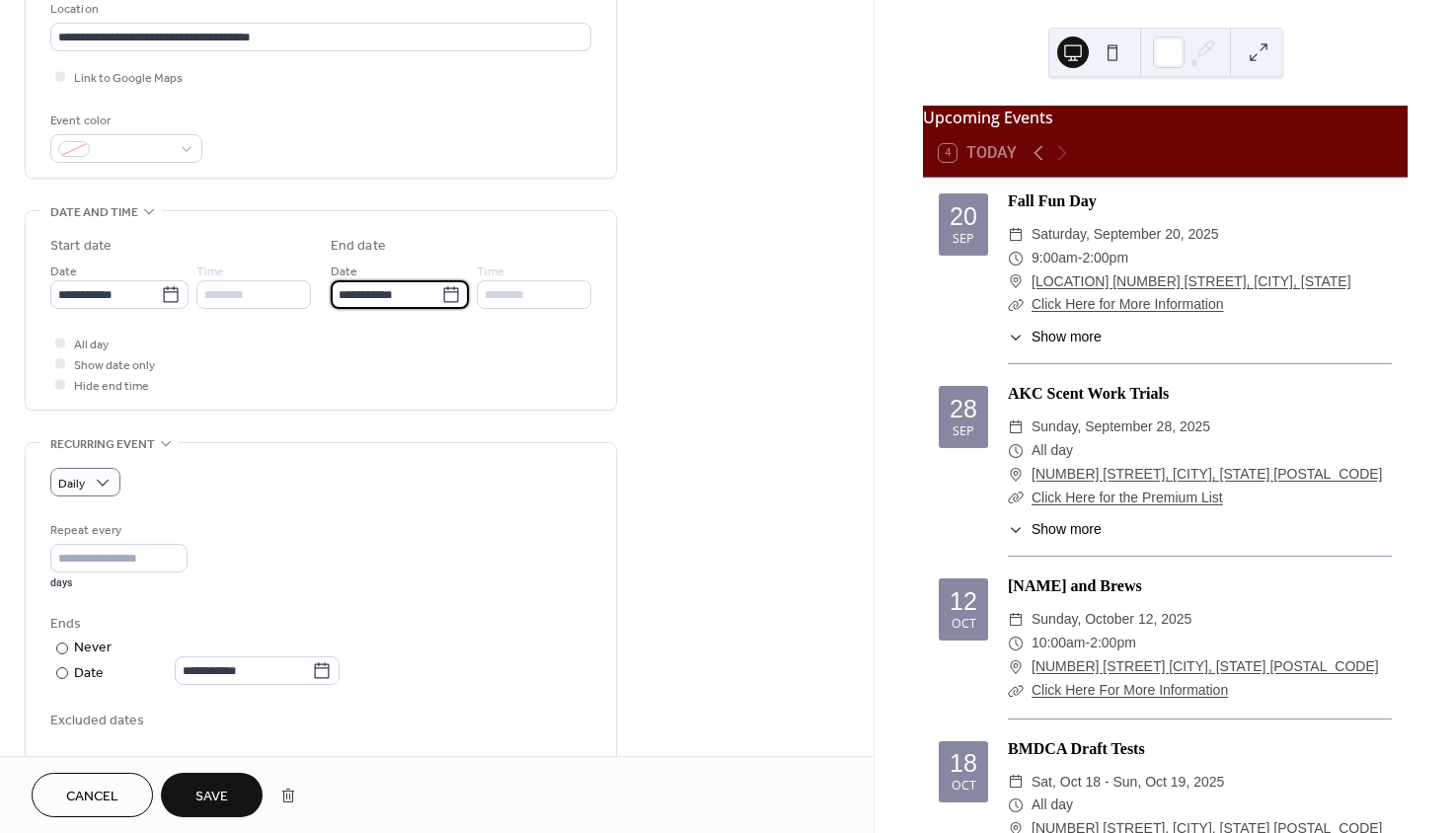 click on "**********" at bounding box center (386, 294) 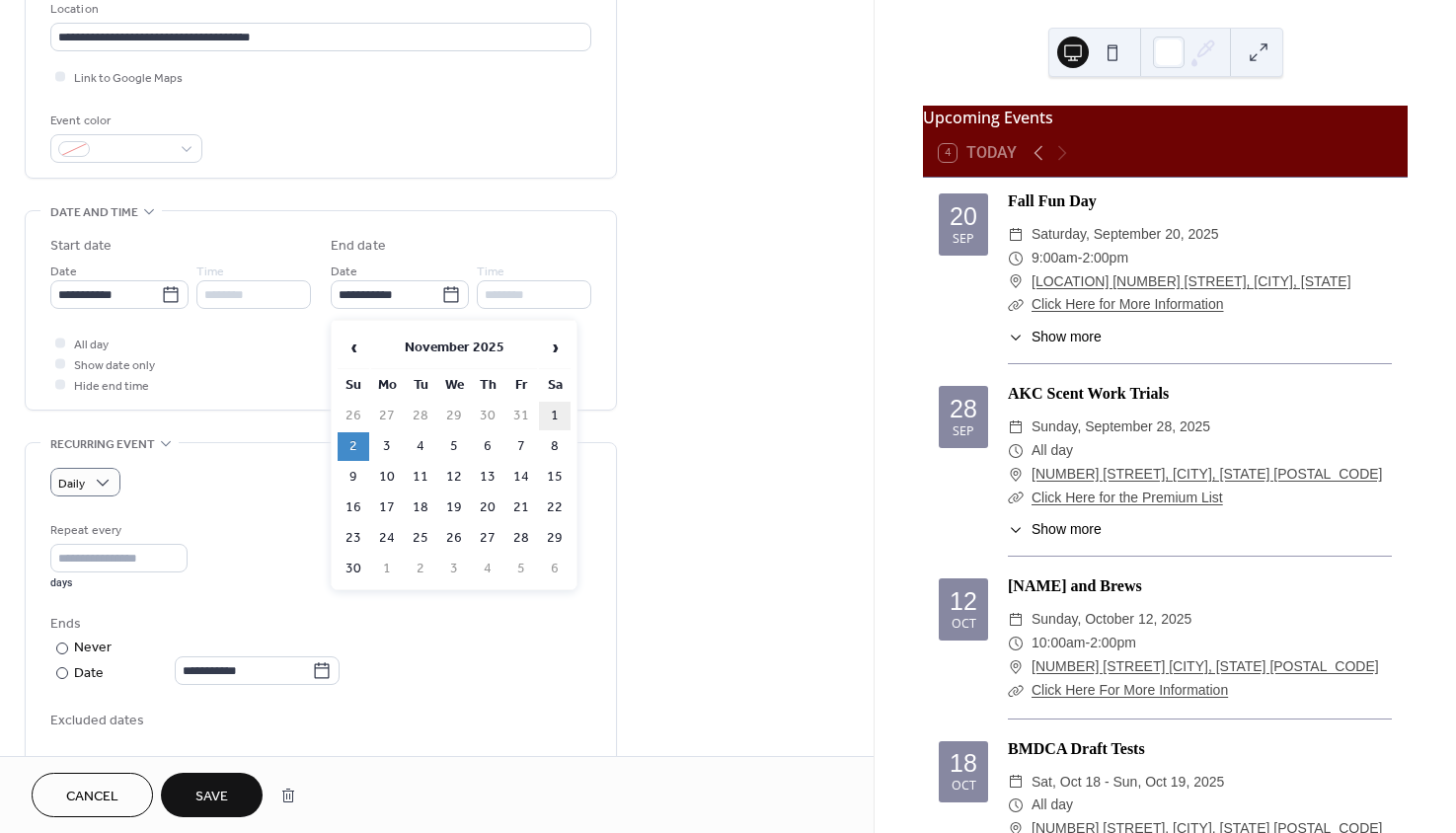 click on "1" at bounding box center [555, 416] 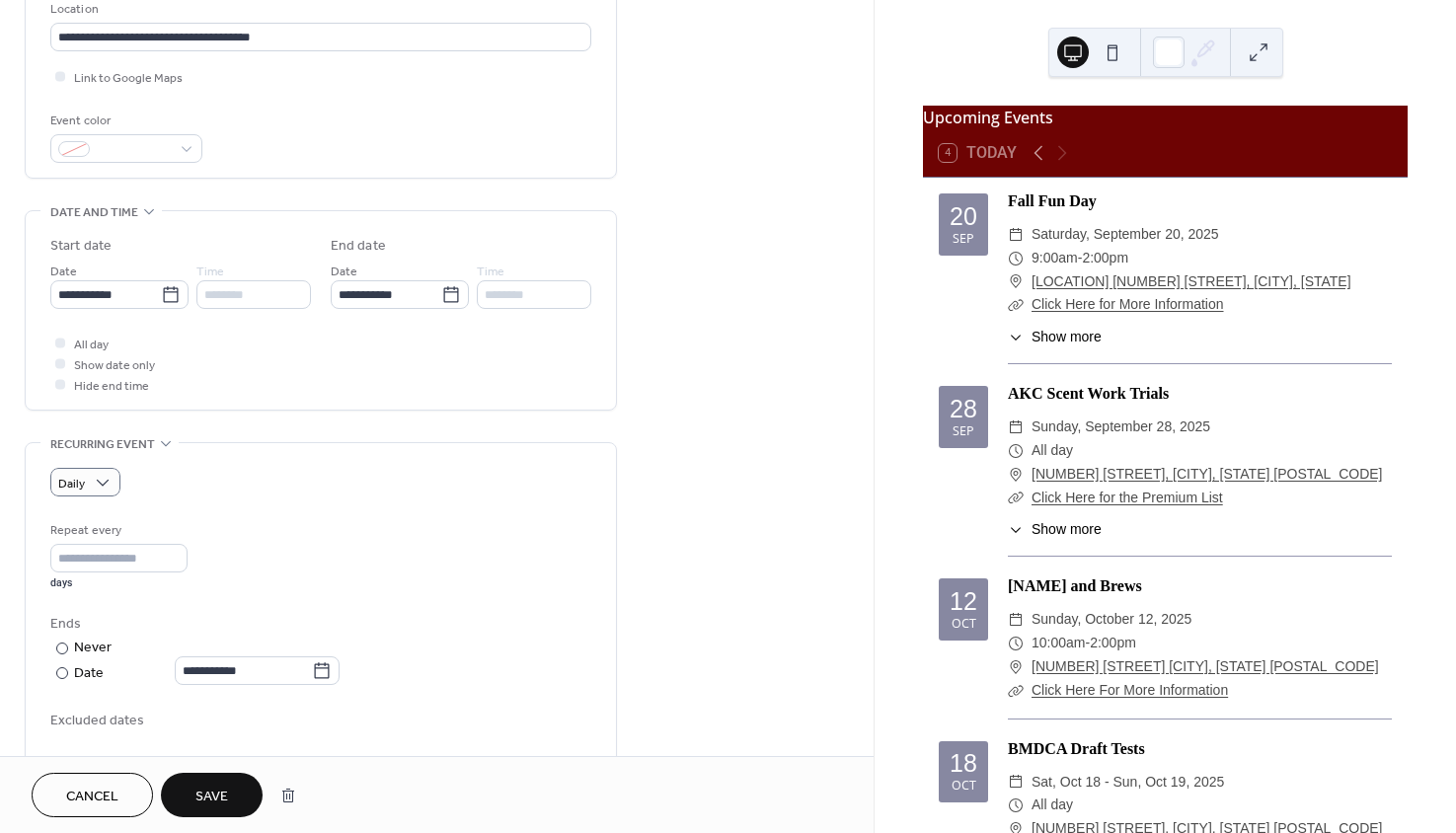 click at bounding box center [60, 342] 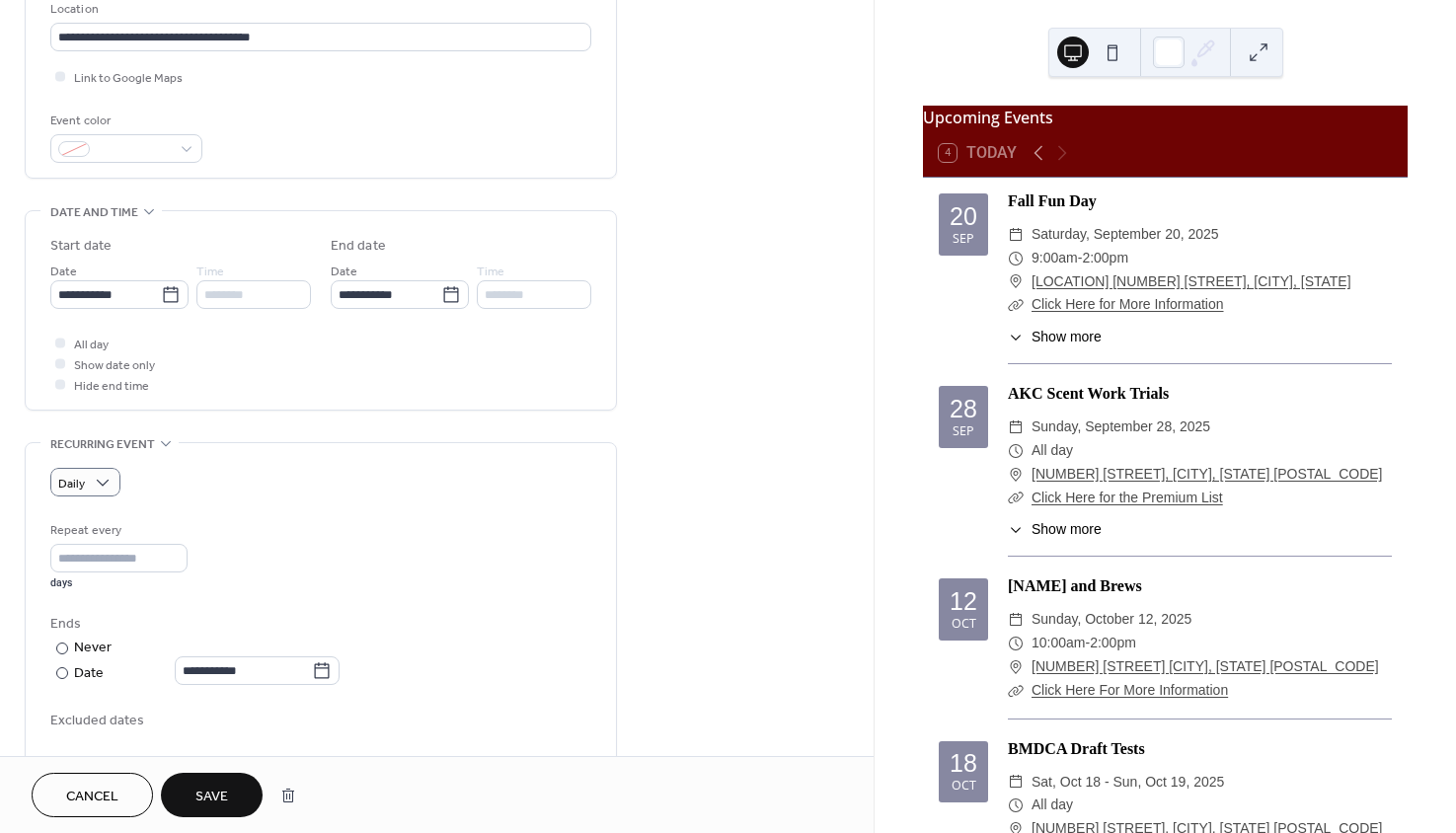 click at bounding box center (60, 342) 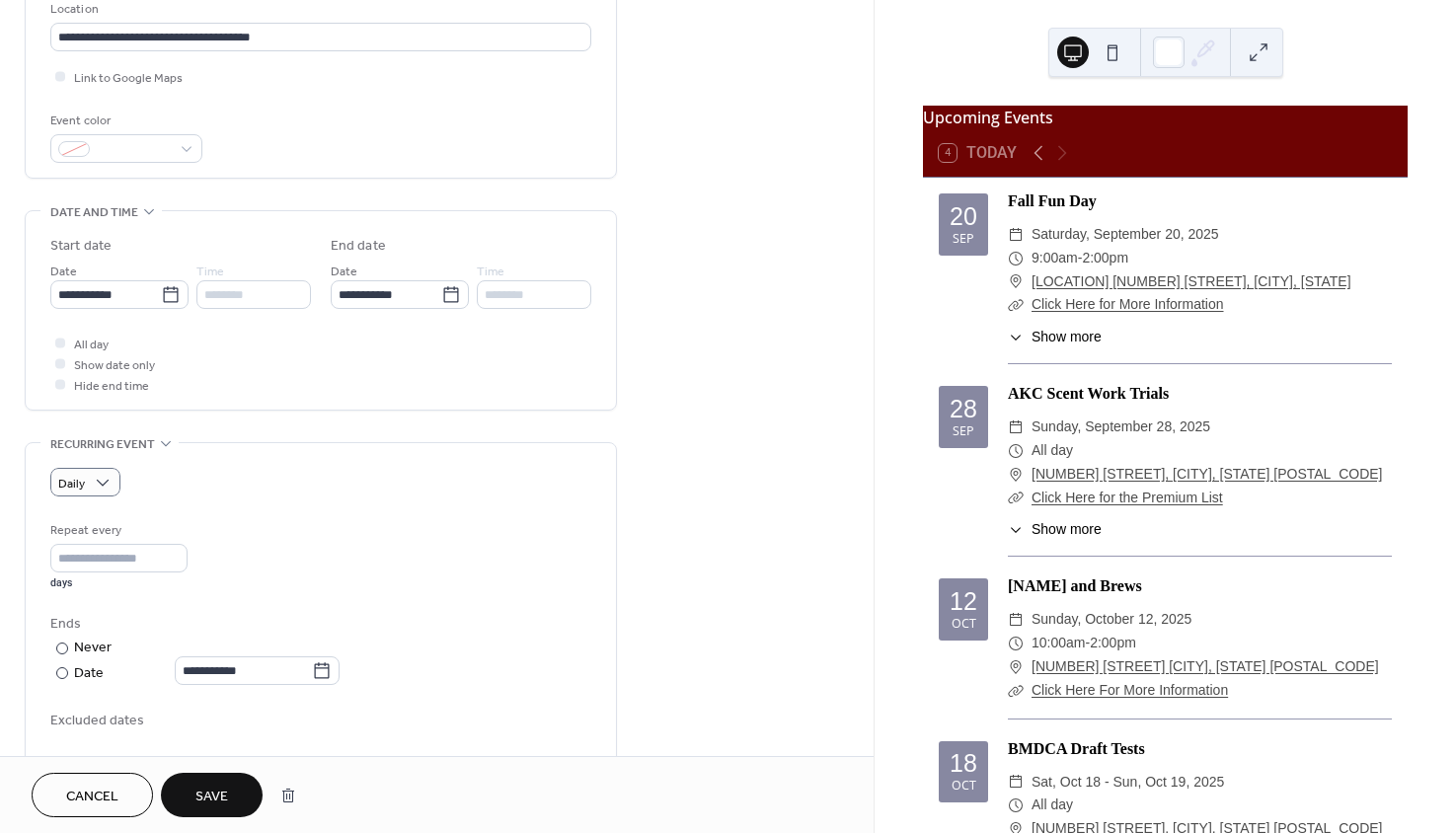 click at bounding box center (60, 384) 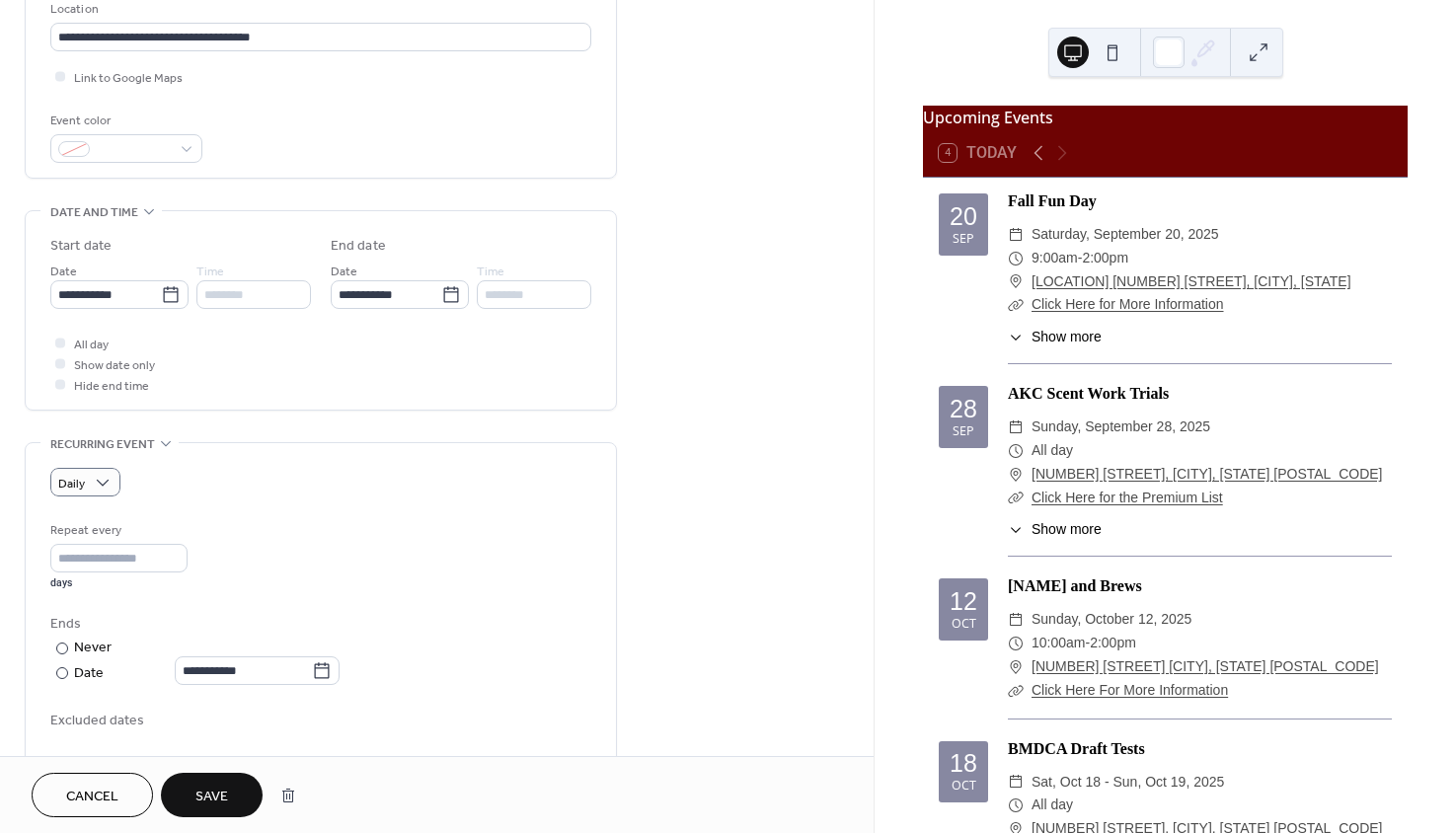 click at bounding box center [60, 342] 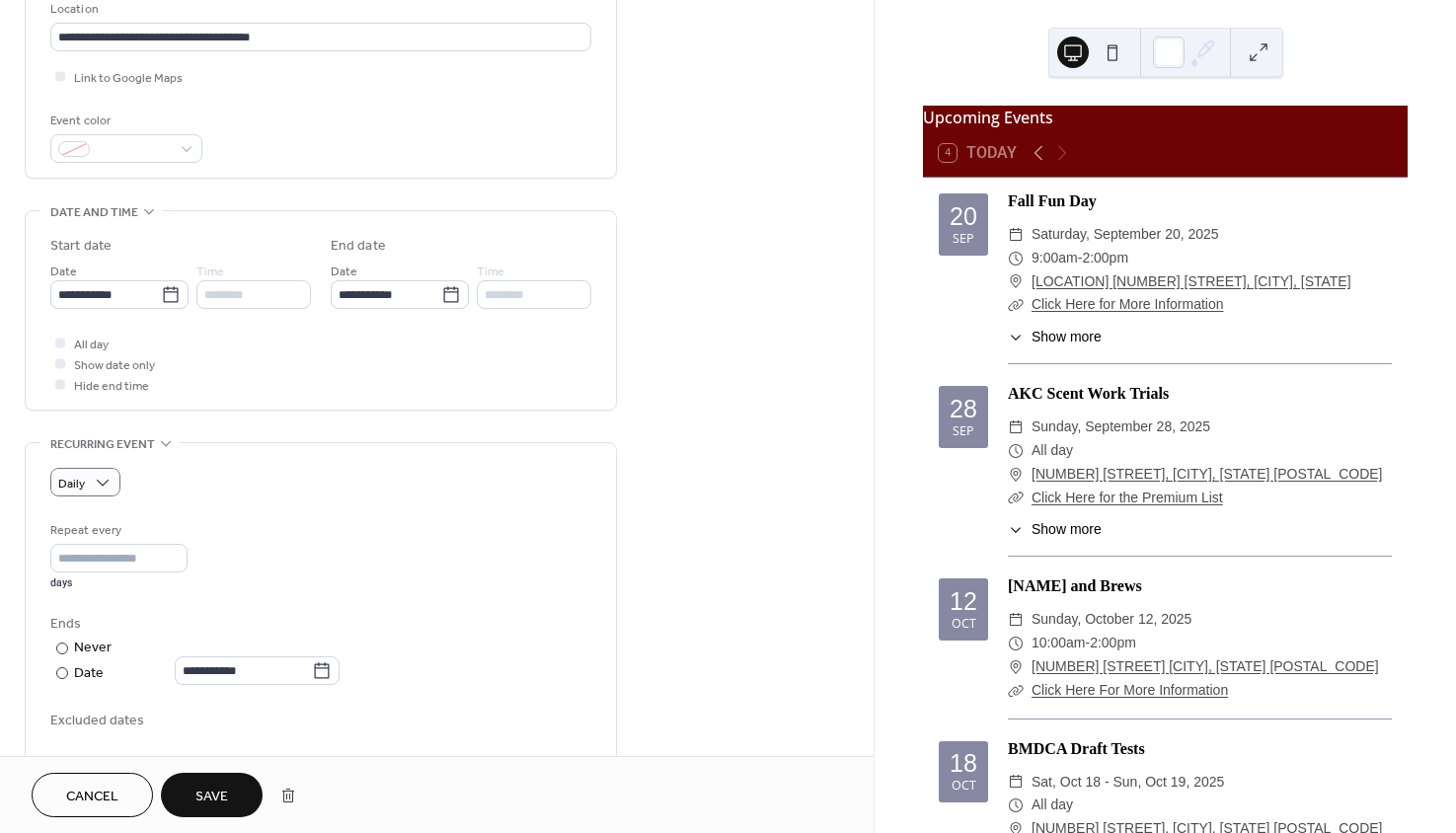 click at bounding box center (60, 342) 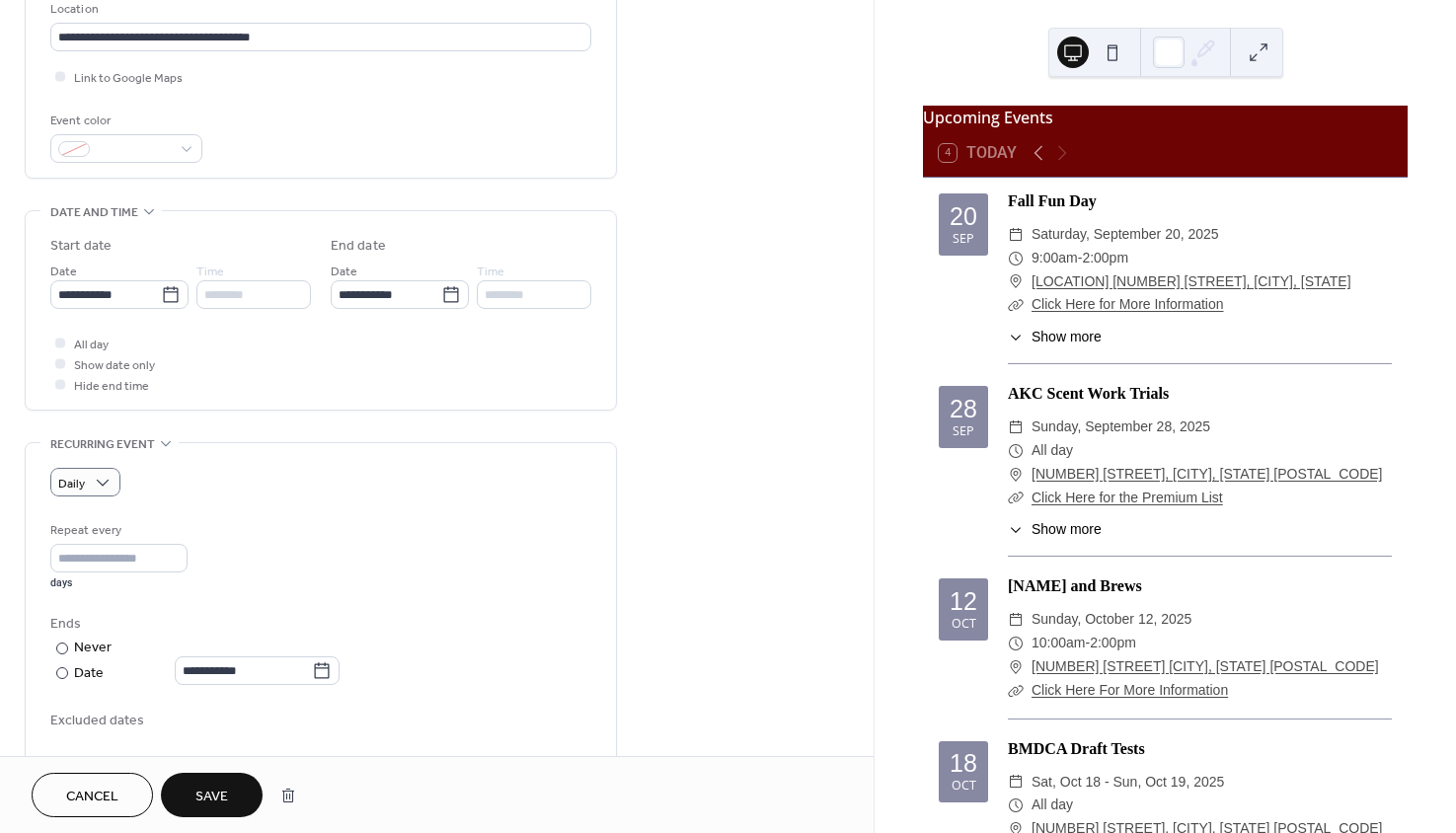 click on "Save" at bounding box center [211, 796] 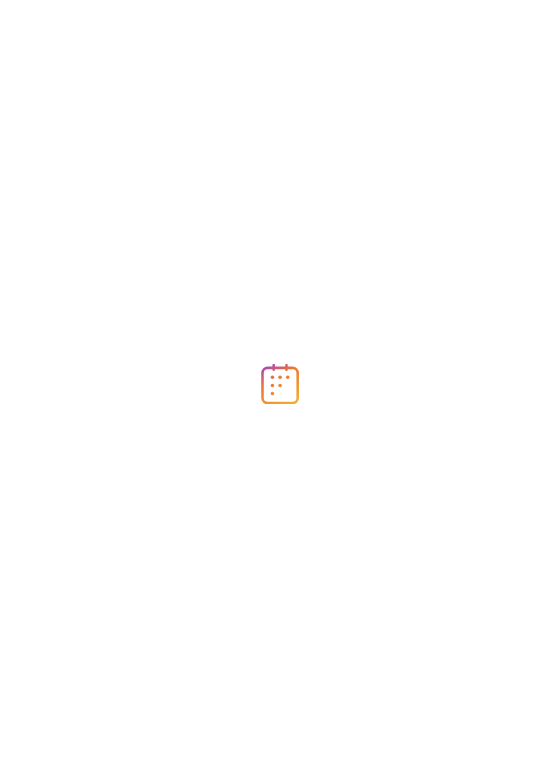 scroll, scrollTop: 0, scrollLeft: 0, axis: both 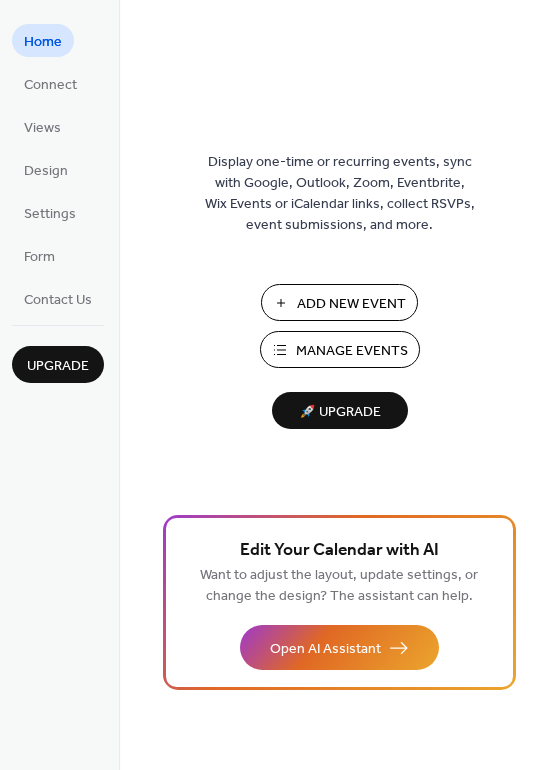 click on "Manage Events" at bounding box center (352, 351) 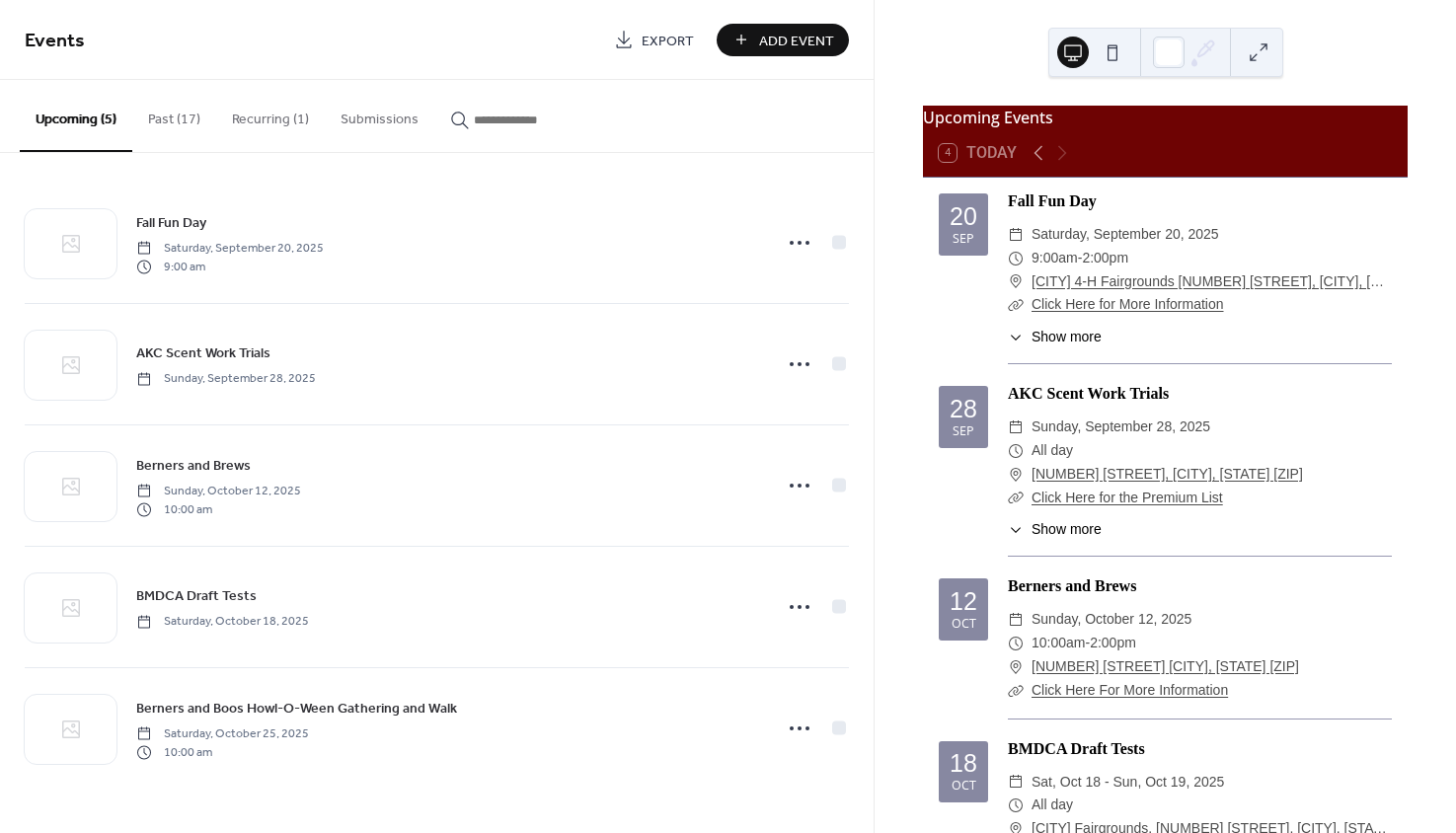 scroll, scrollTop: 0, scrollLeft: 0, axis: both 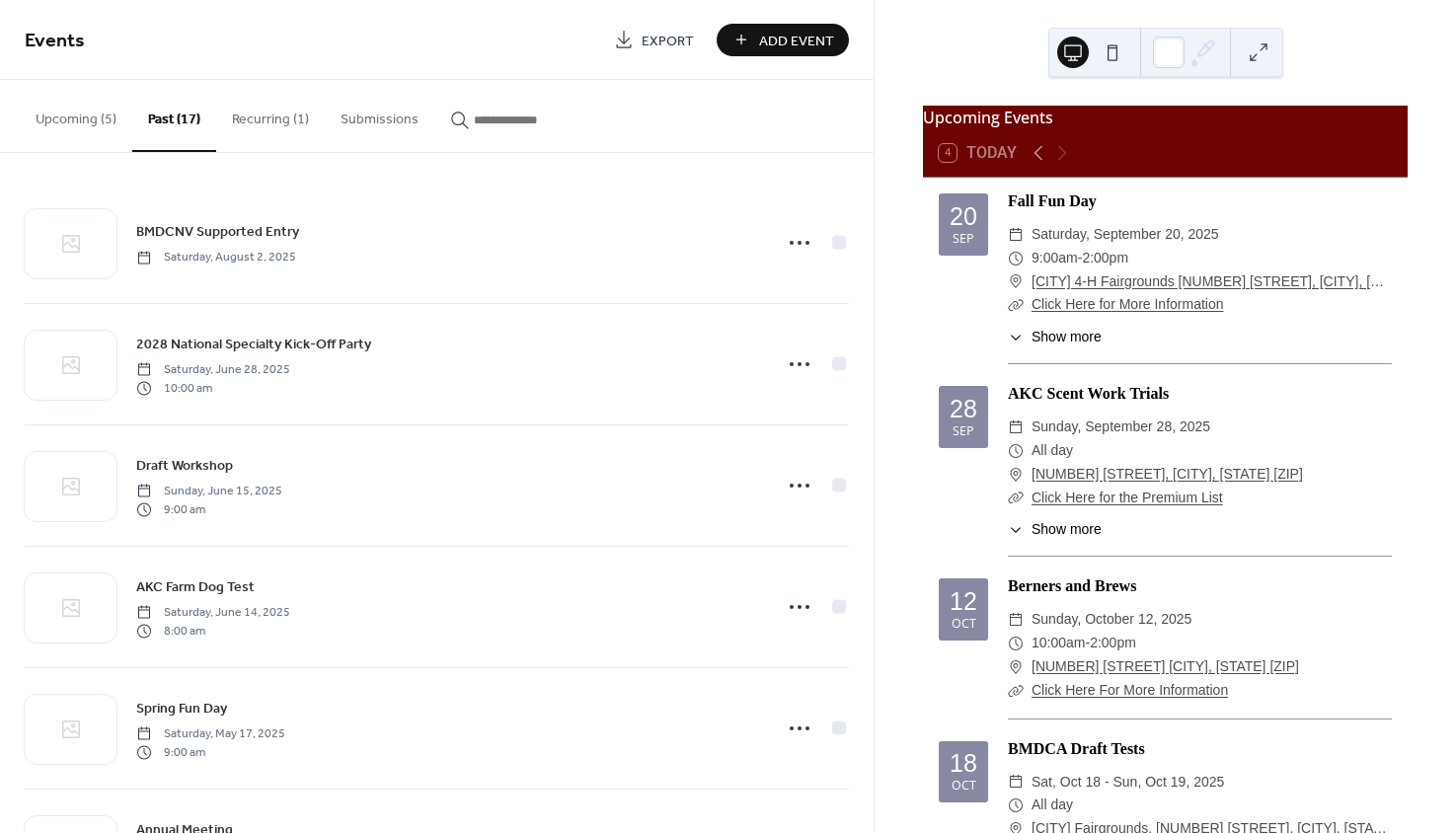 click on "Upcoming (5)" at bounding box center [76, 114] 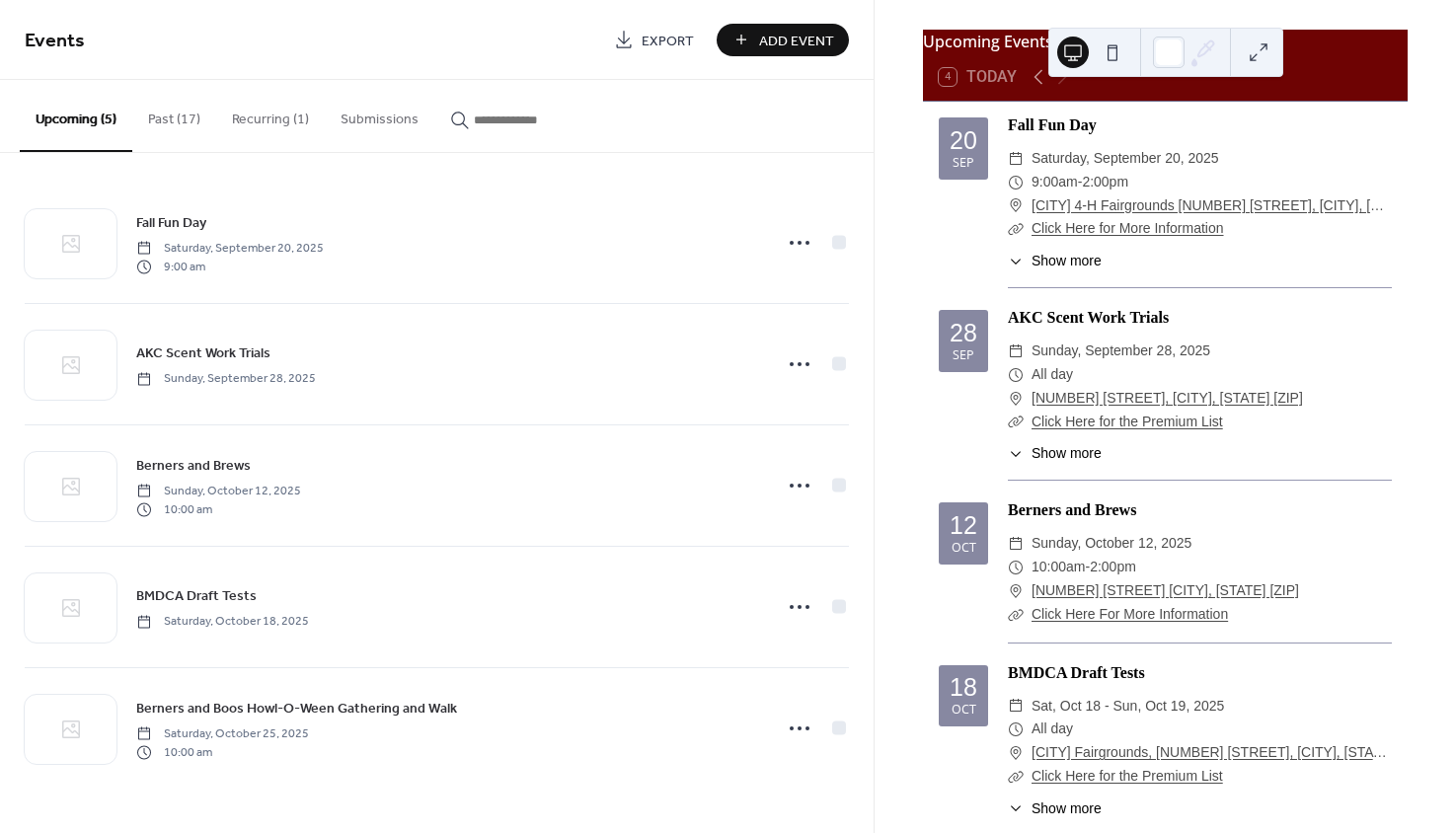 scroll, scrollTop: 136, scrollLeft: 0, axis: vertical 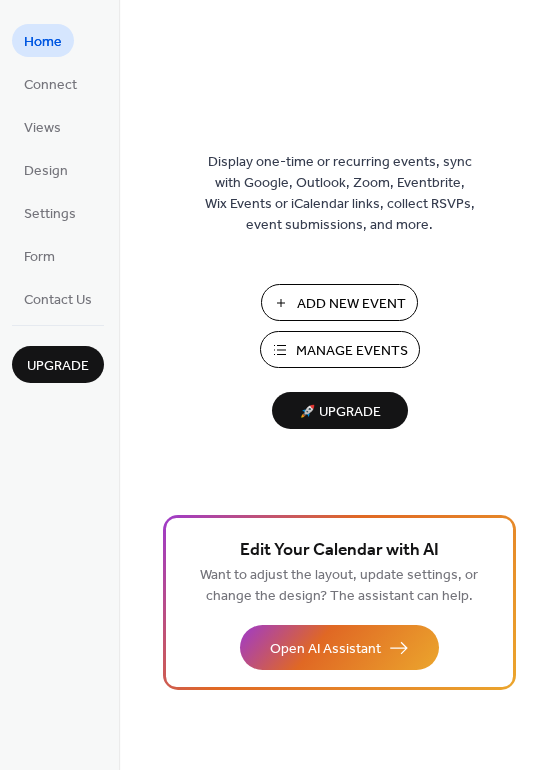 click on "Manage Events" at bounding box center (352, 351) 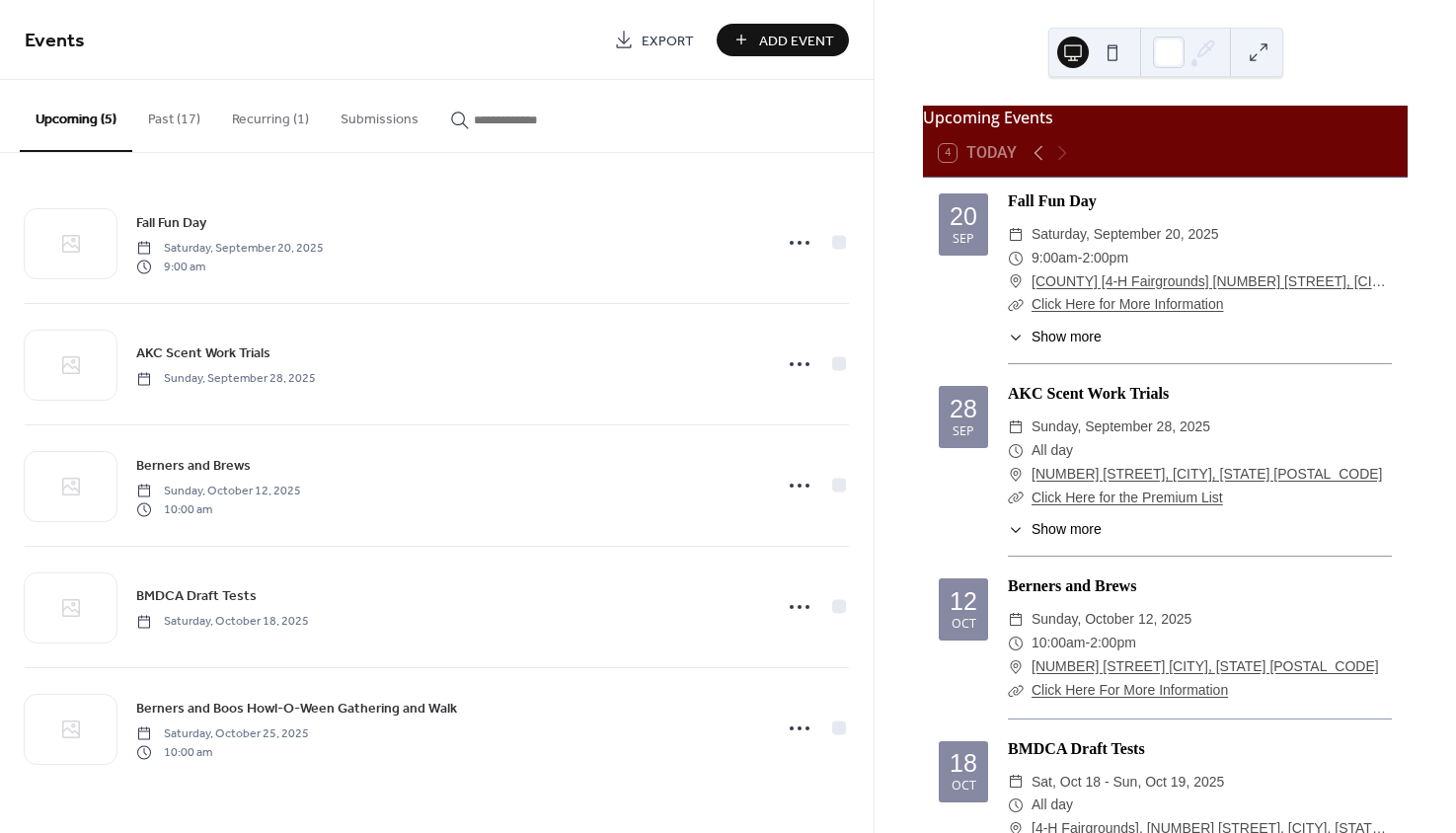 scroll, scrollTop: 0, scrollLeft: 0, axis: both 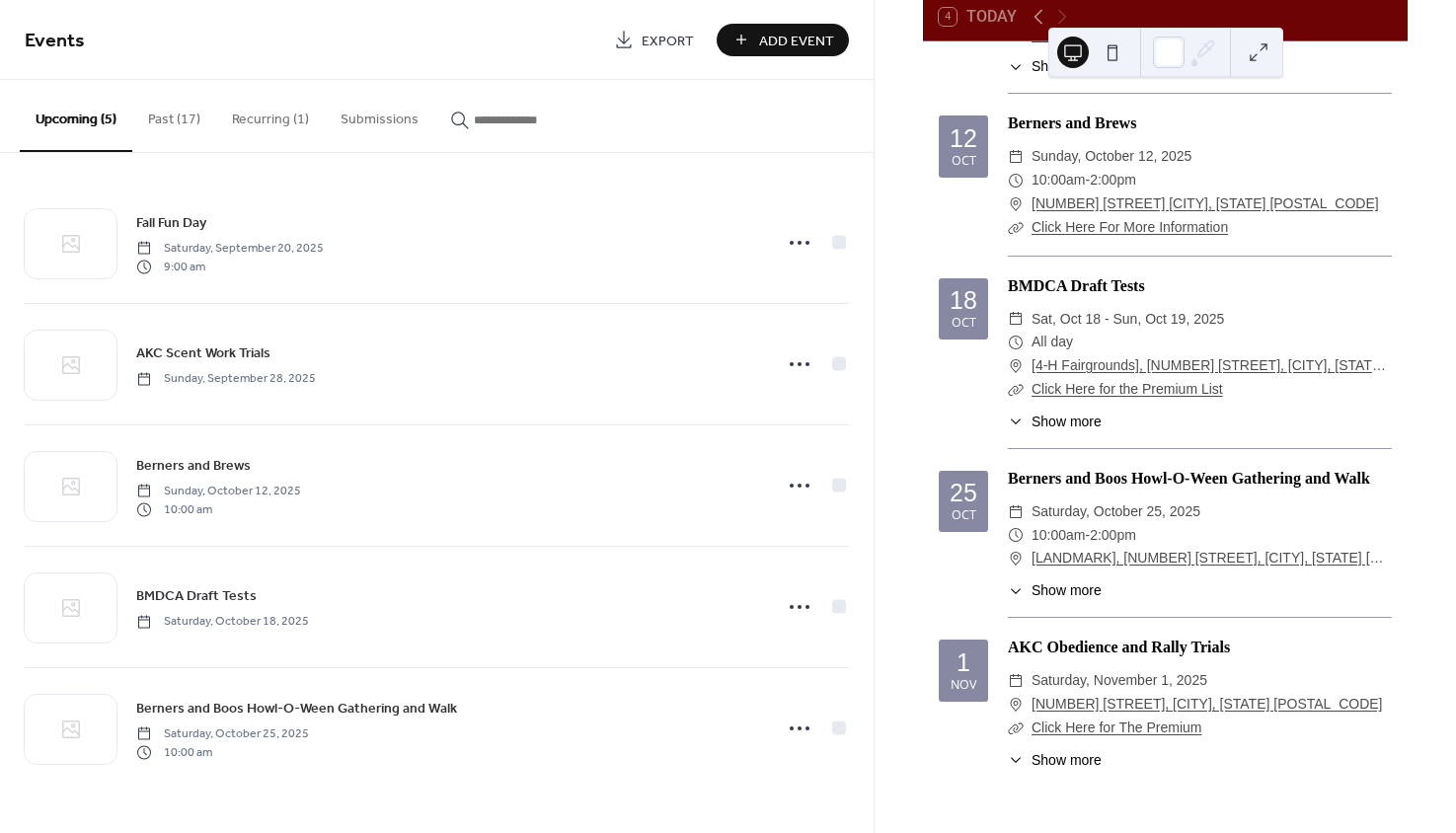 click on "Recurring (1)" at bounding box center [270, 114] 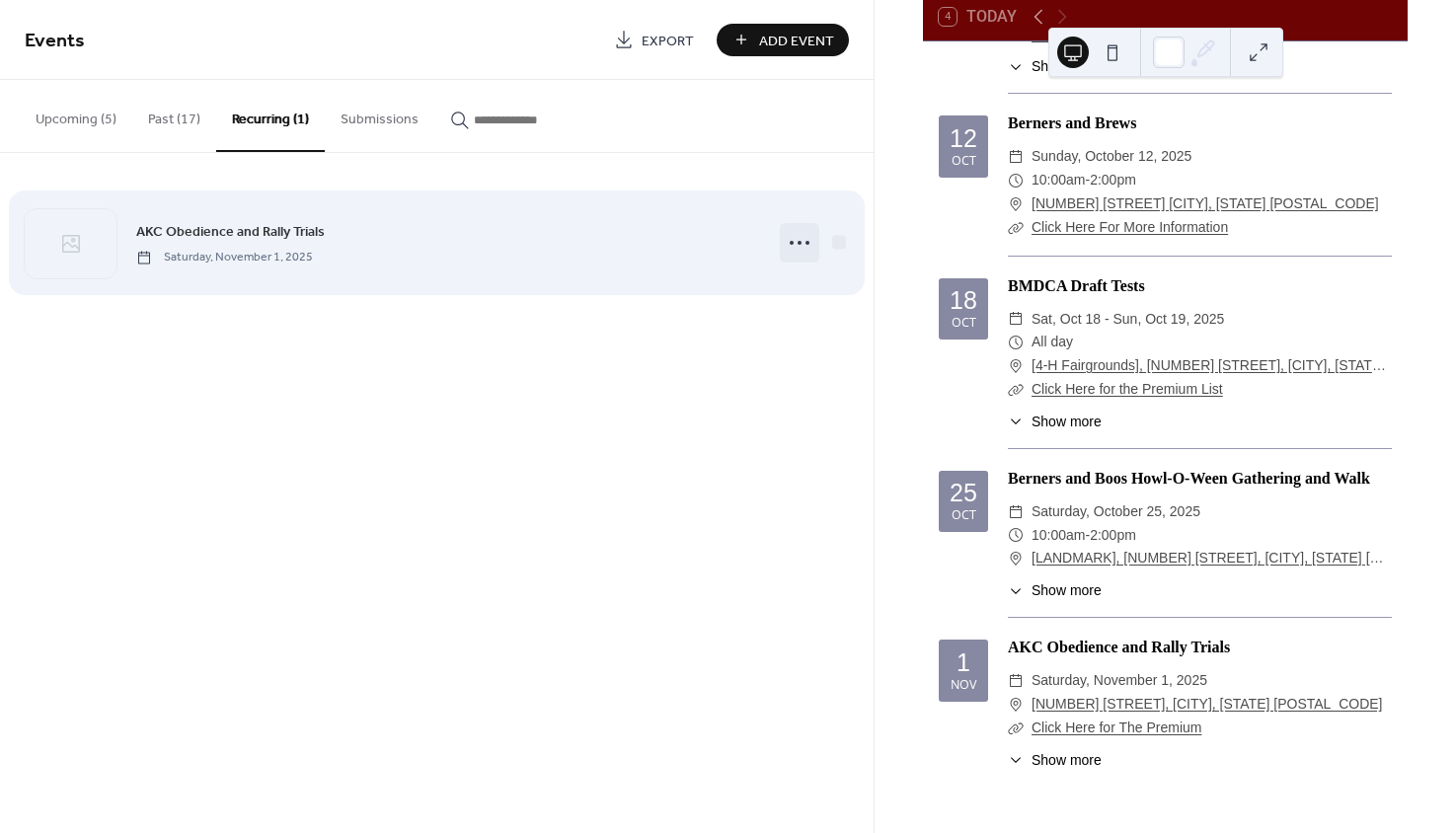 click 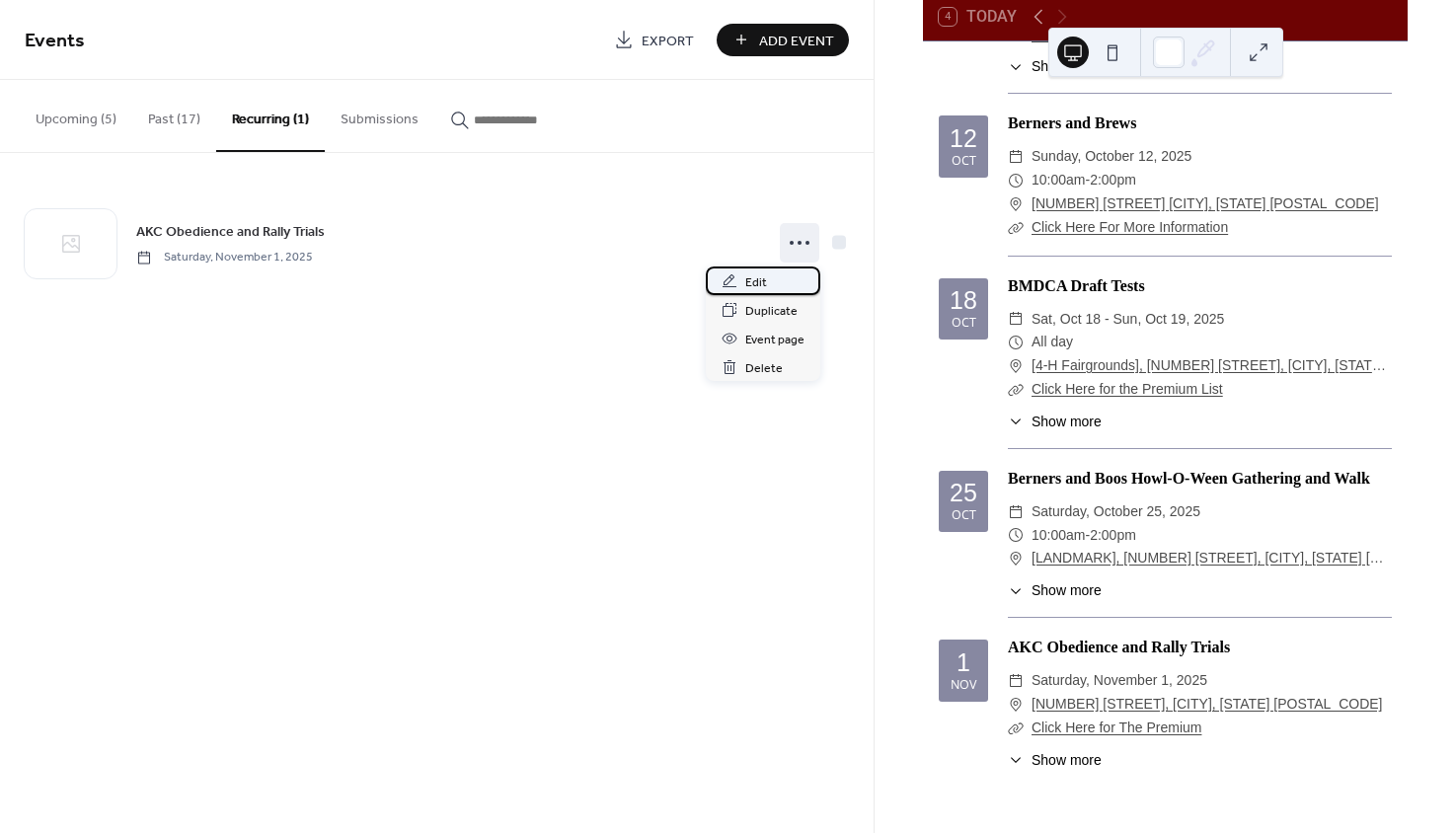 click on "Edit" at bounding box center [756, 282] 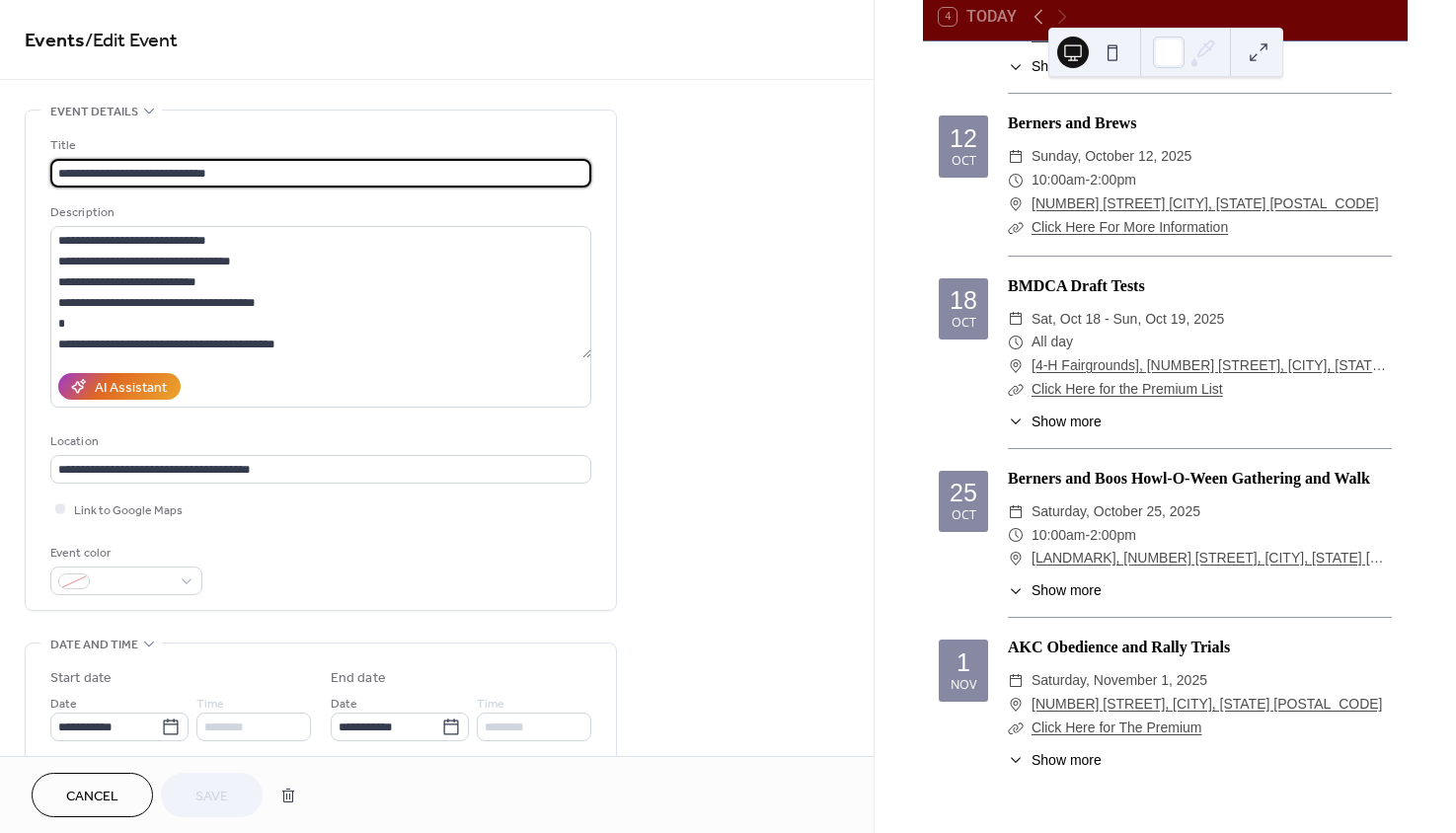 type on "**********" 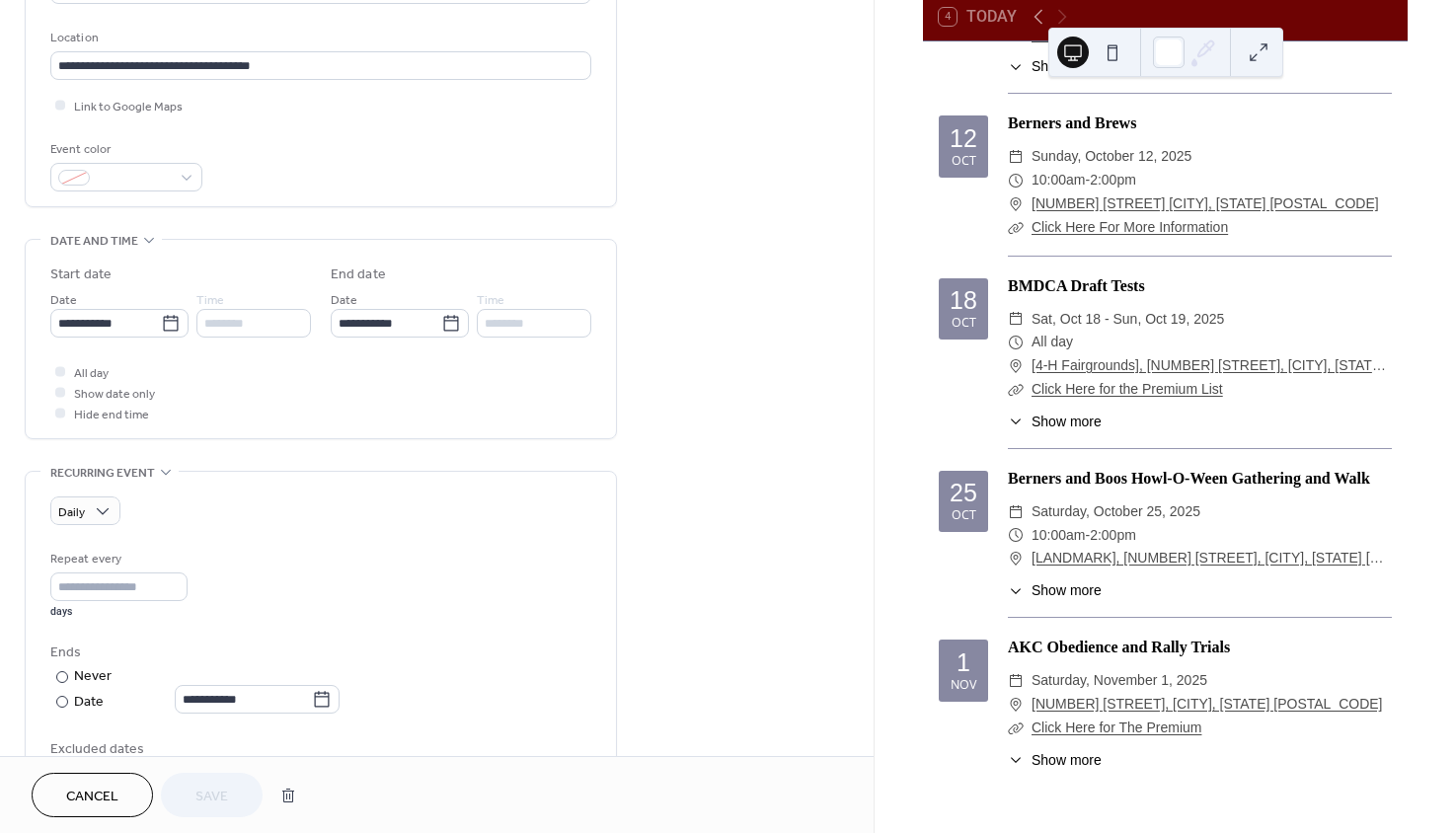 scroll, scrollTop: 404, scrollLeft: 0, axis: vertical 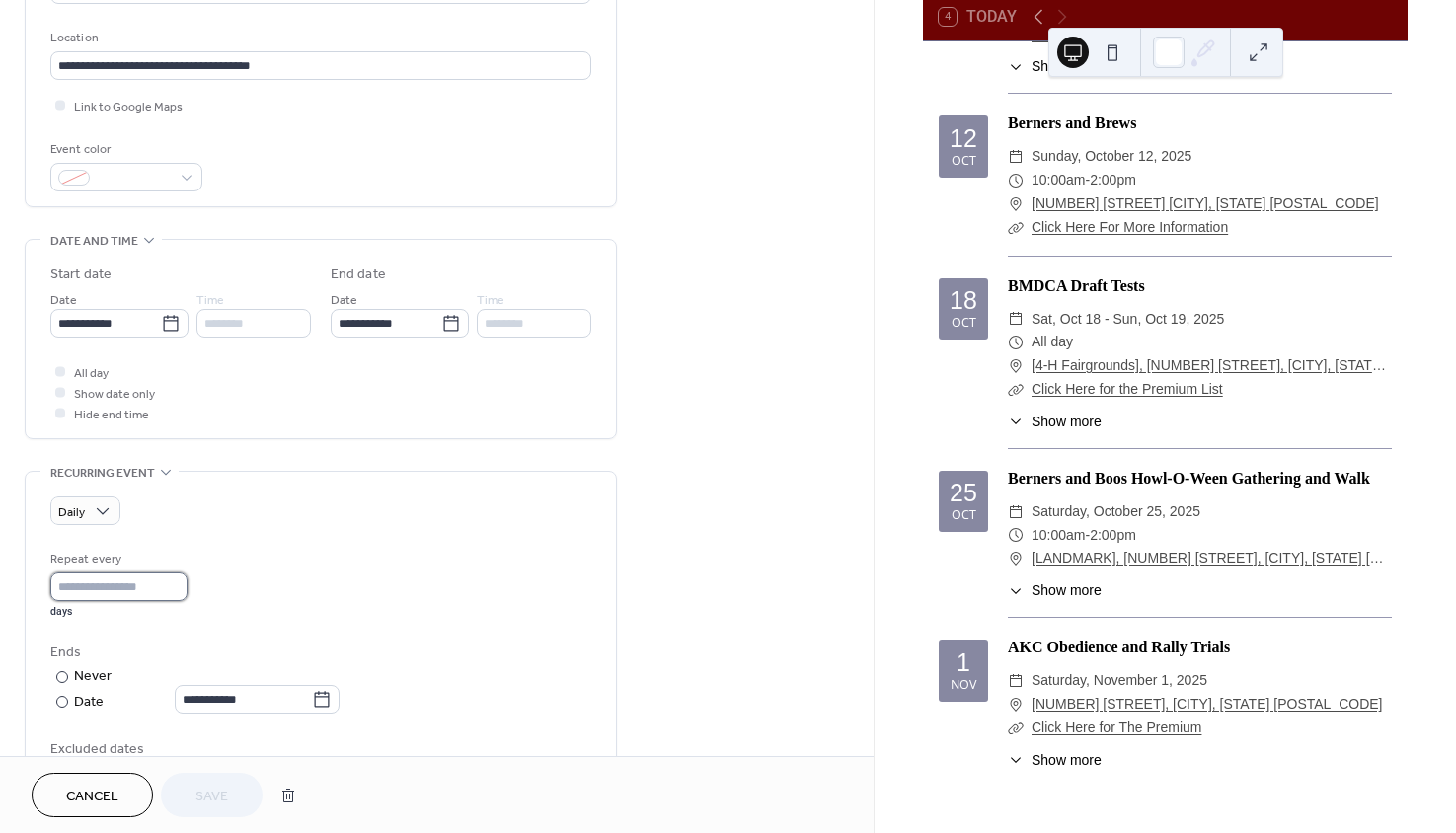click on "*" at bounding box center (118, 586) 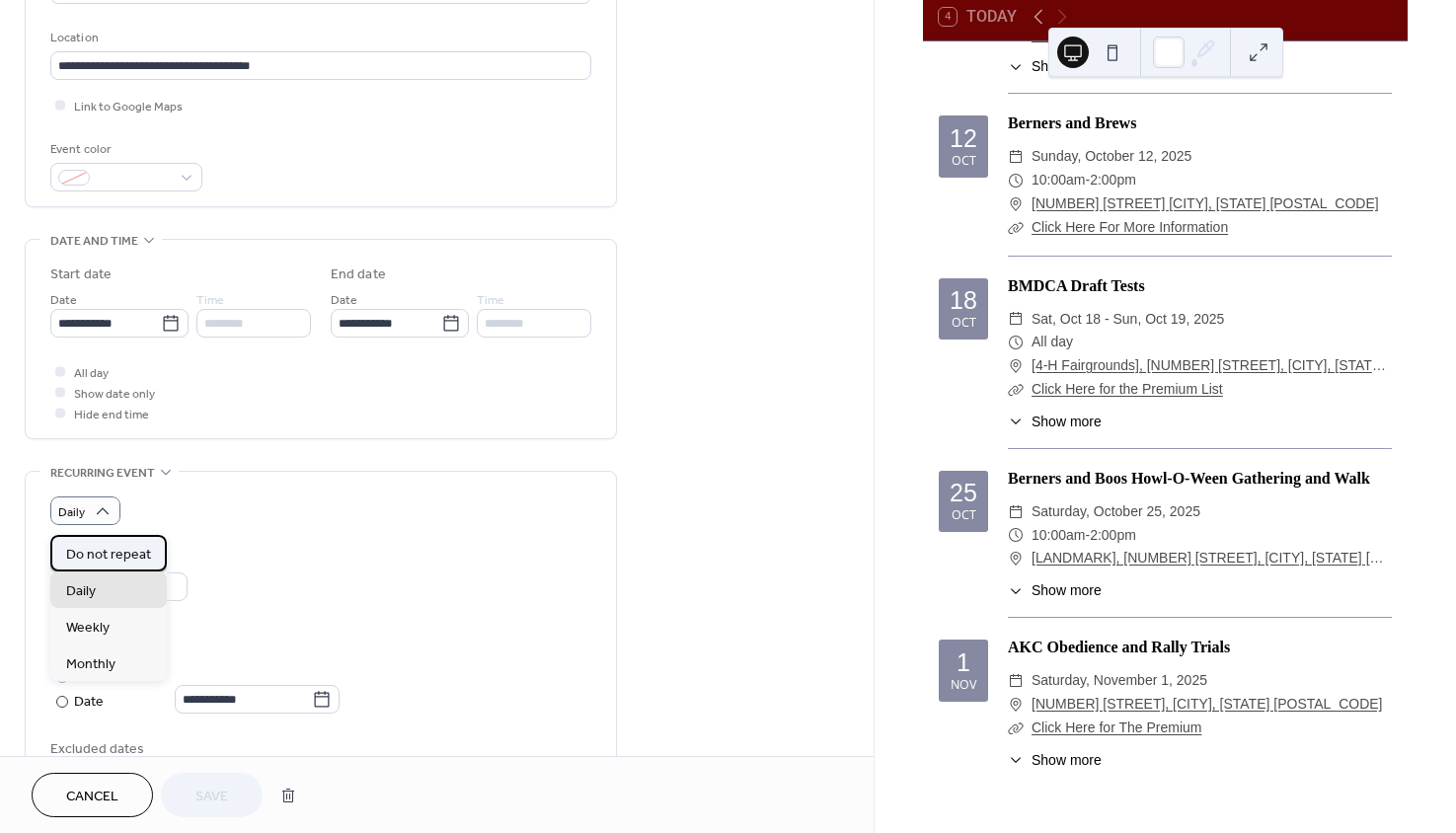 click on "Do not repeat" at bounding box center [109, 555] 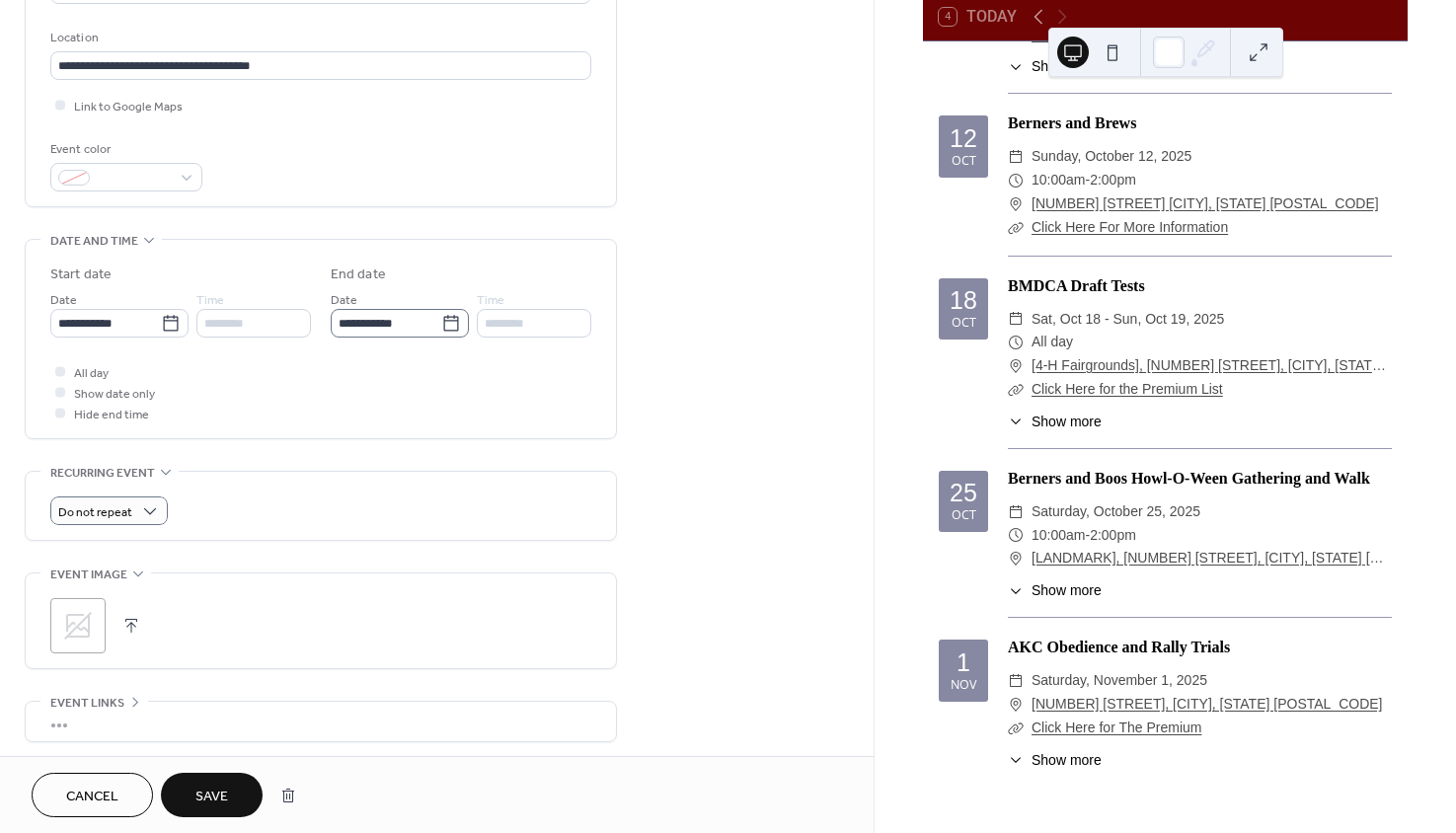 click 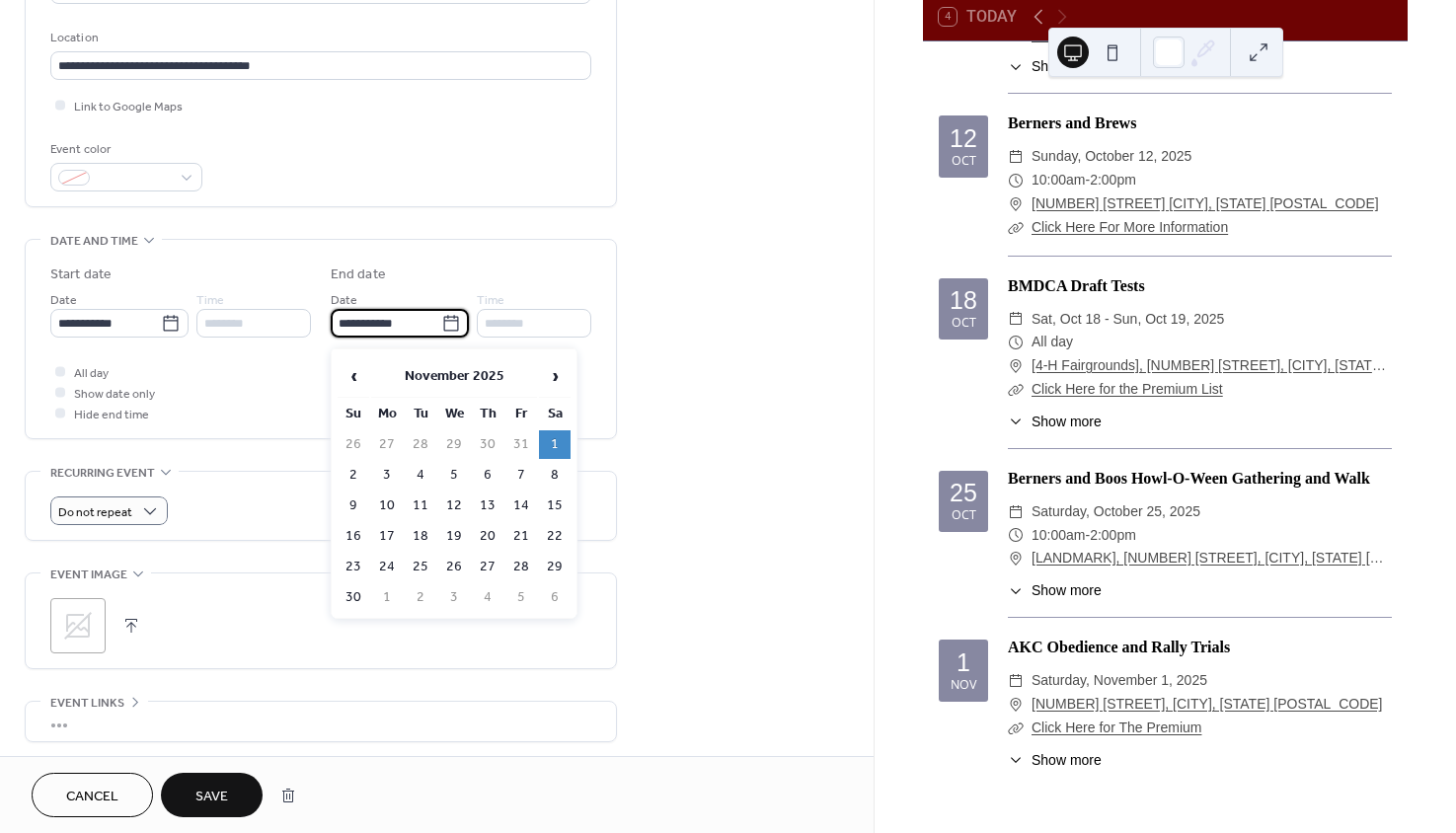 click 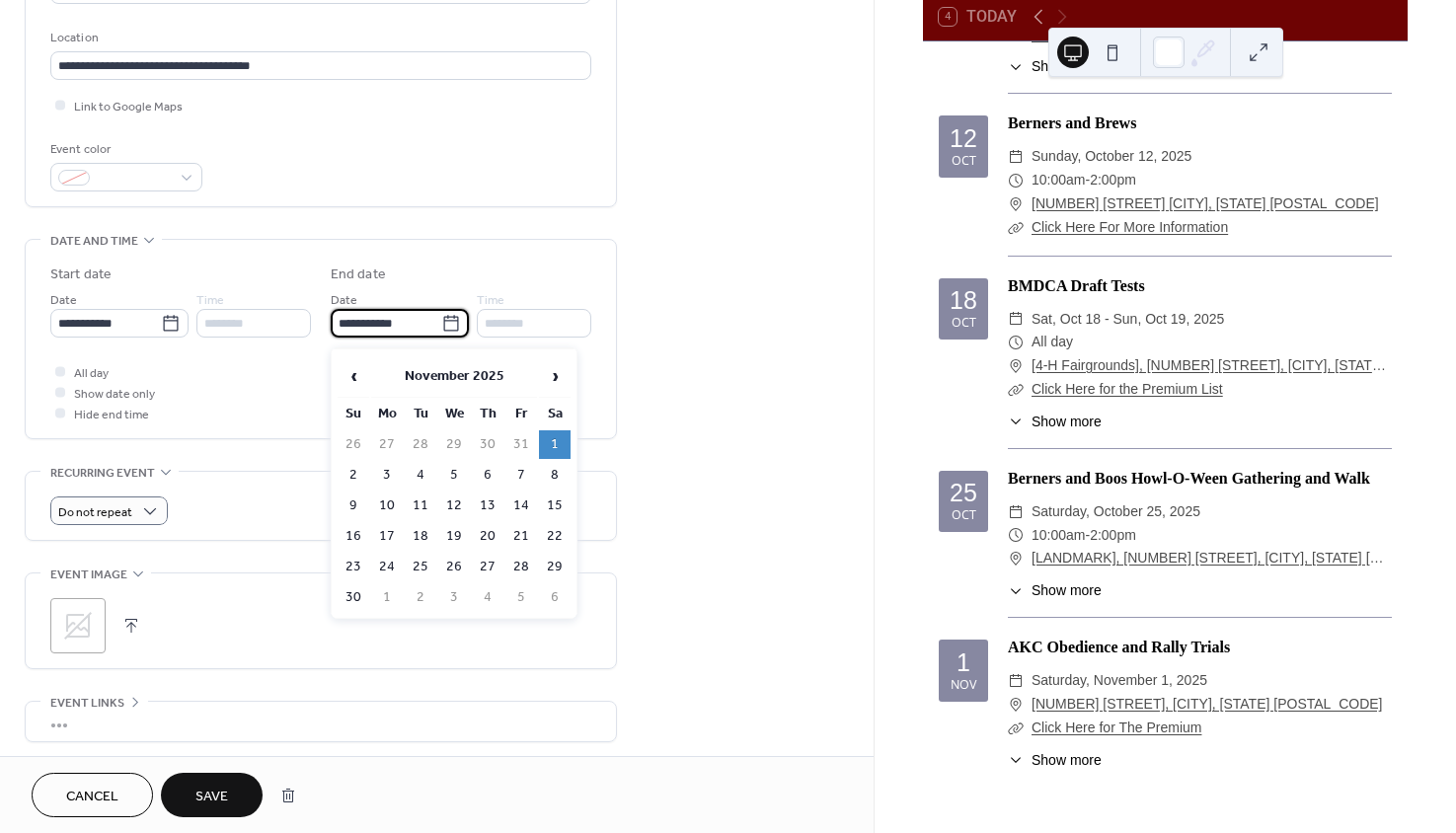click on "**********" at bounding box center [386, 323] 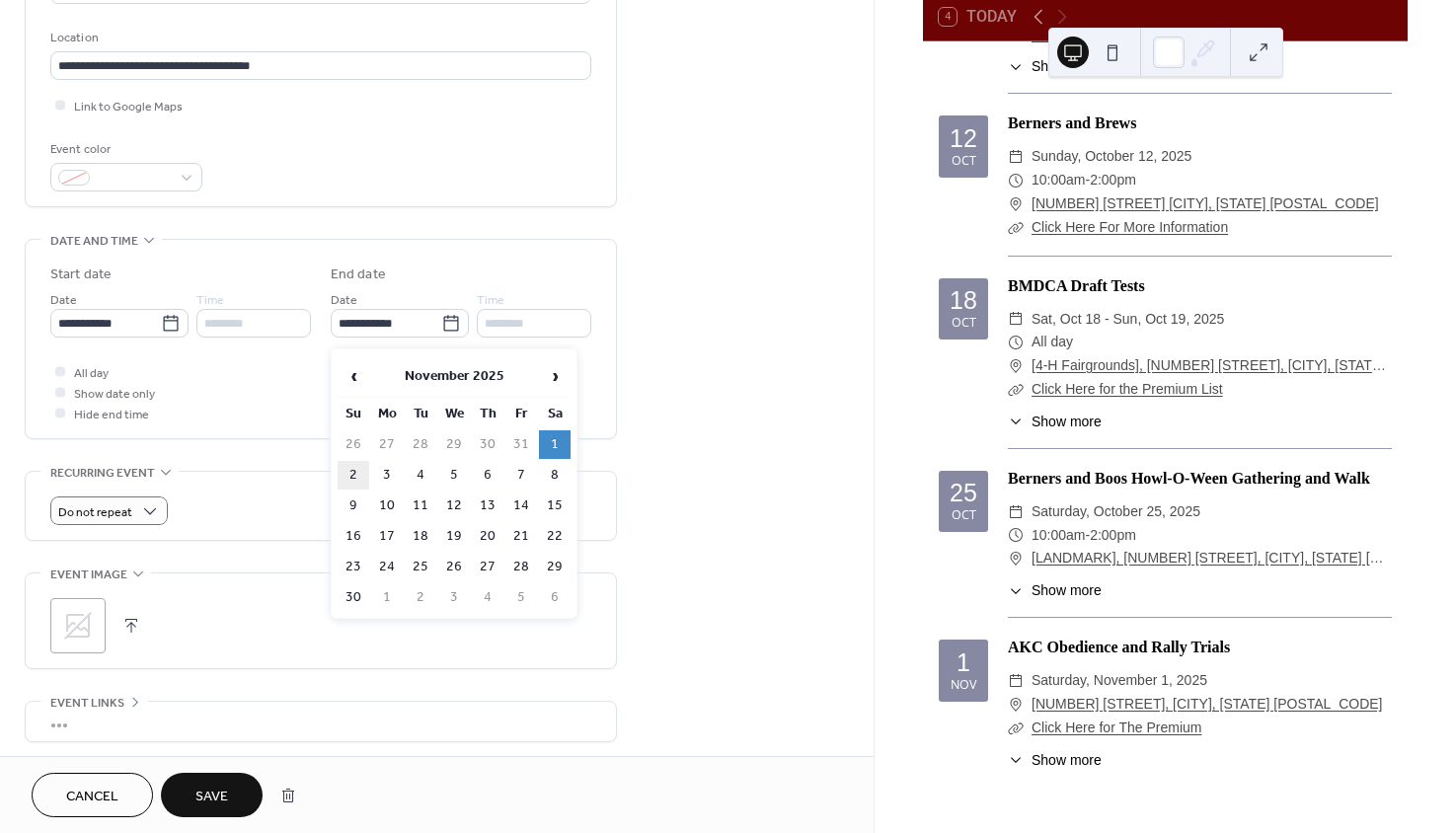 click on "2" at bounding box center (353, 475) 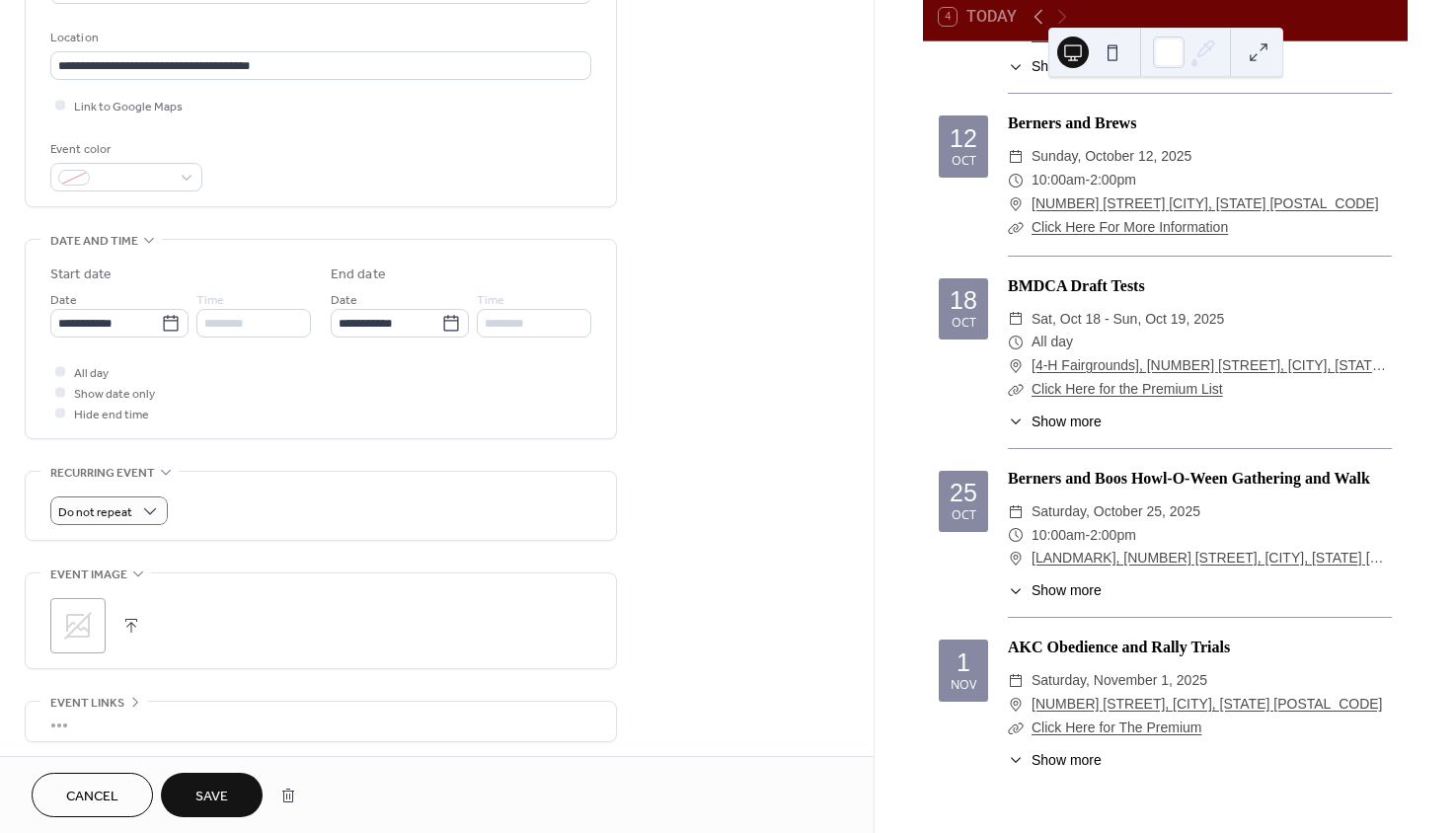 drag, startPoint x: 58, startPoint y: 375, endPoint x: 88, endPoint y: 378, distance: 30.149627 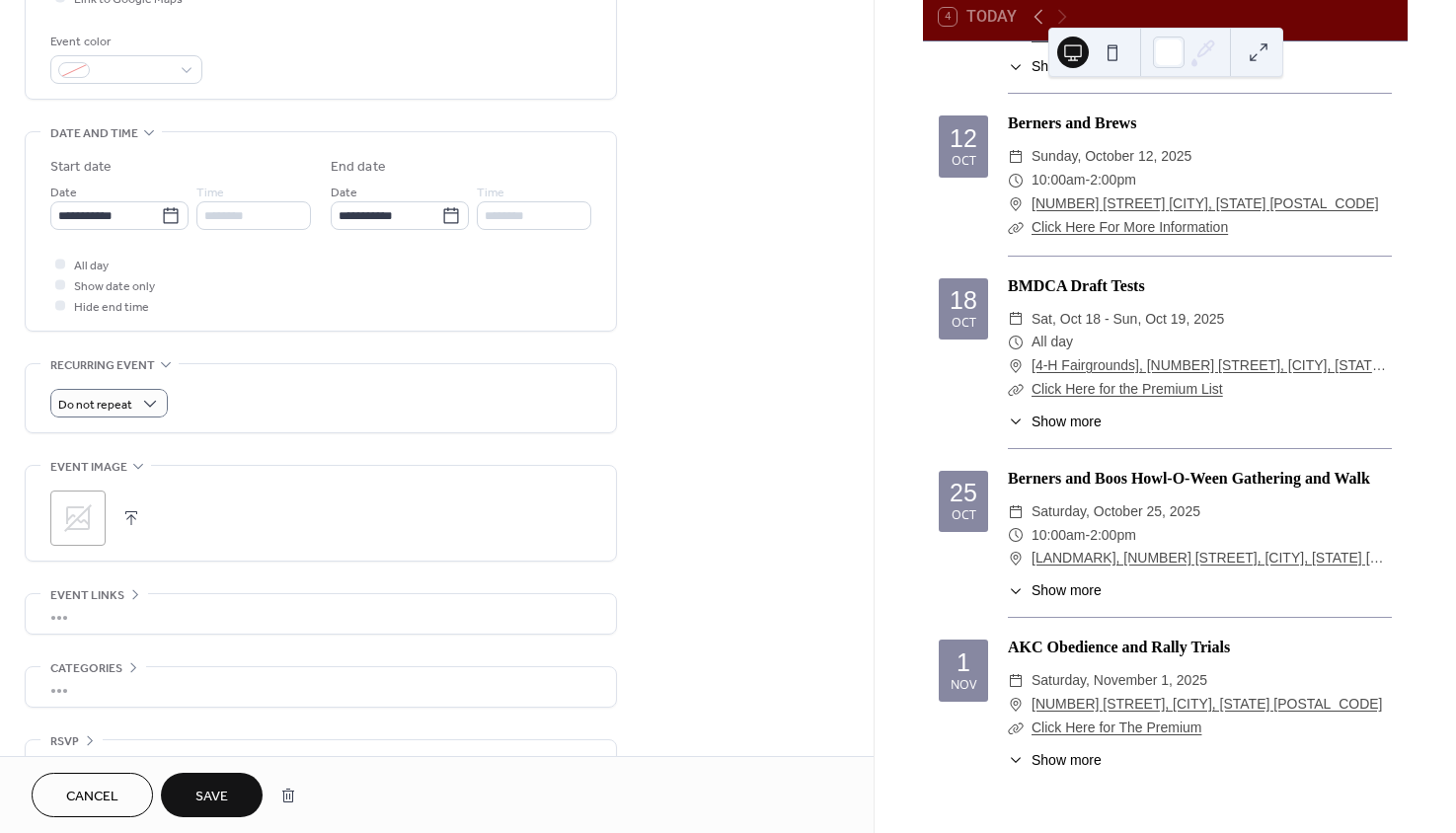 scroll, scrollTop: 562, scrollLeft: 0, axis: vertical 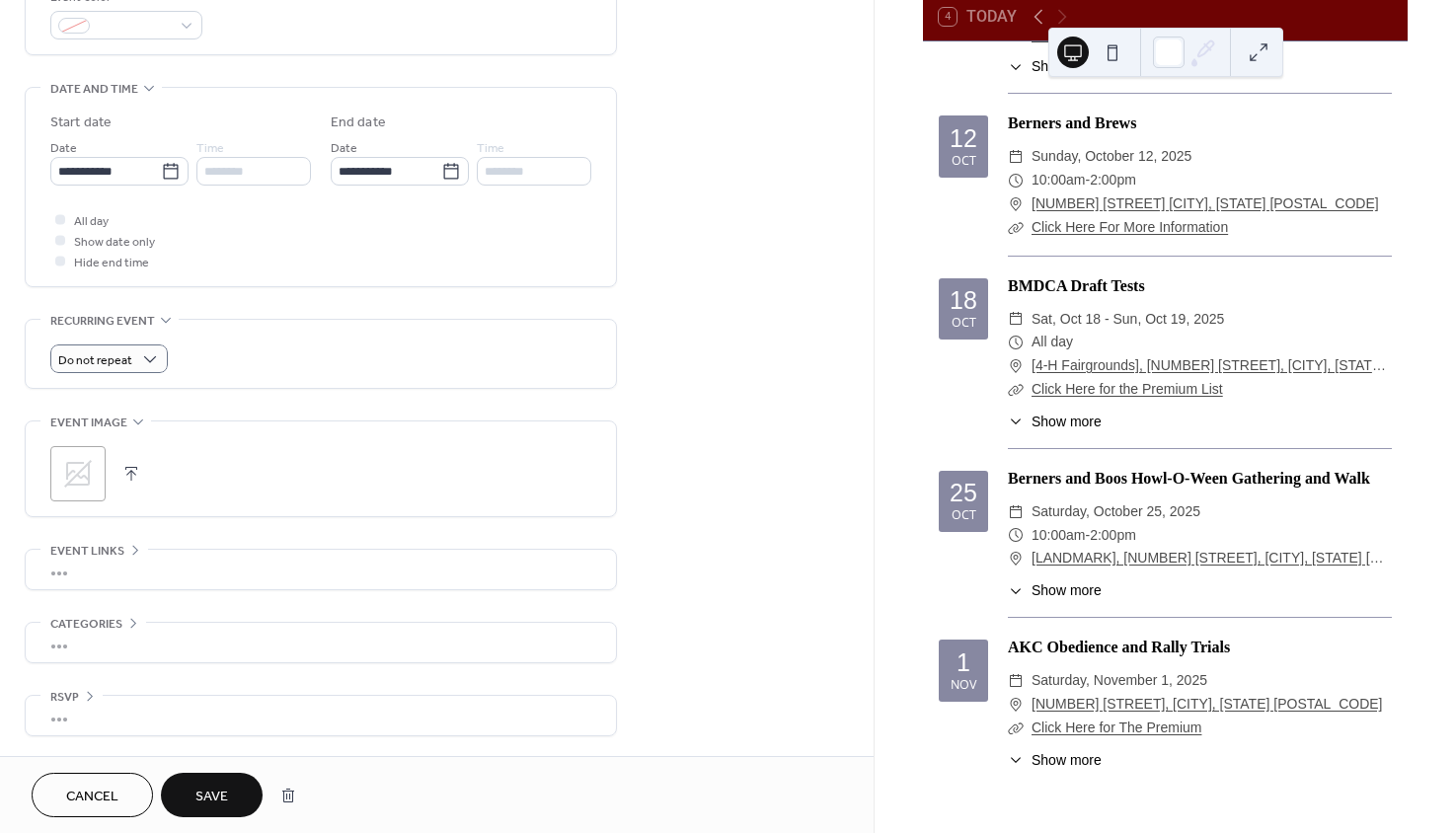 click on "•••" at bounding box center [321, 569] 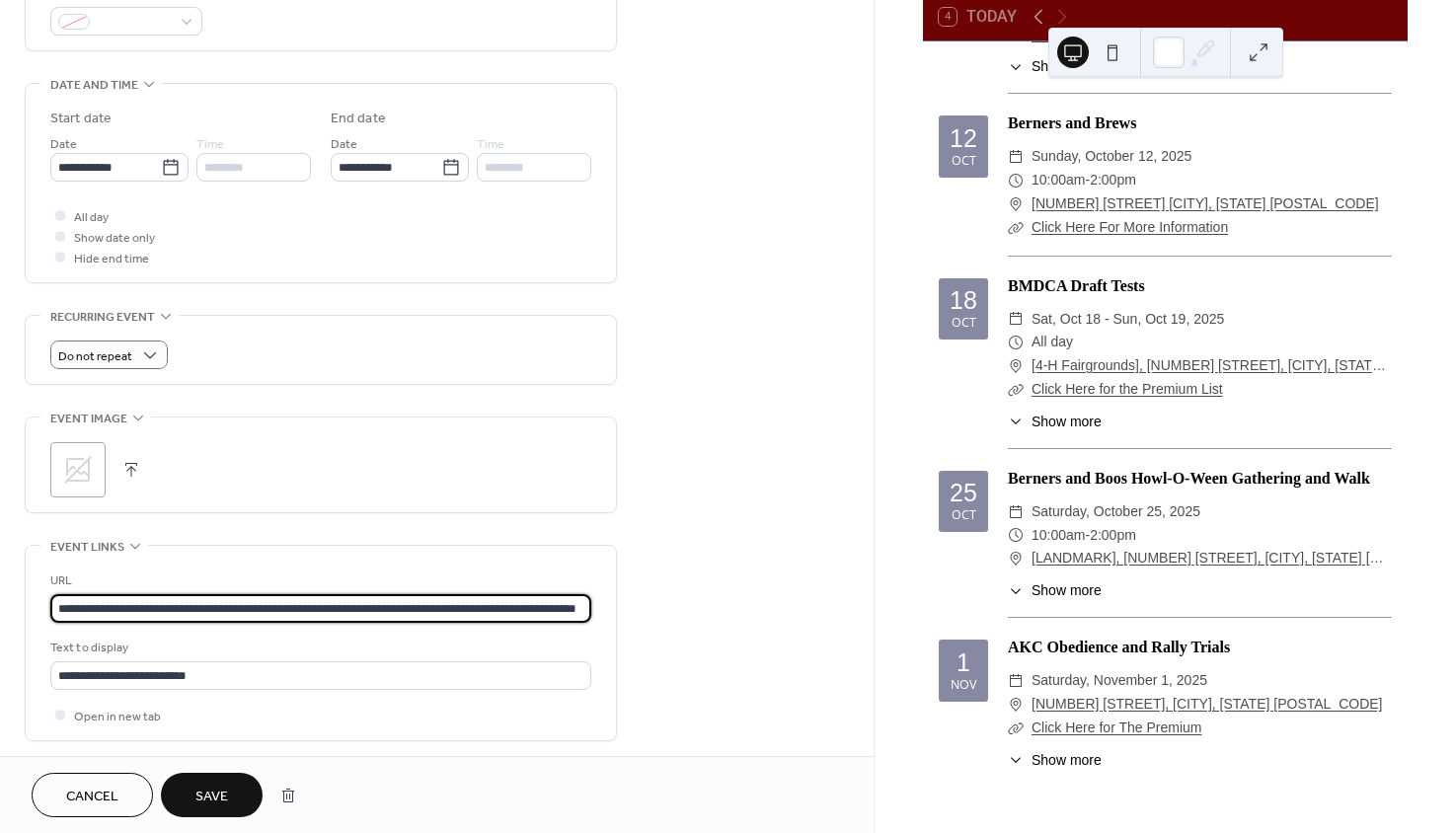 drag, startPoint x: 52, startPoint y: 615, endPoint x: 670, endPoint y: 638, distance: 618.42785 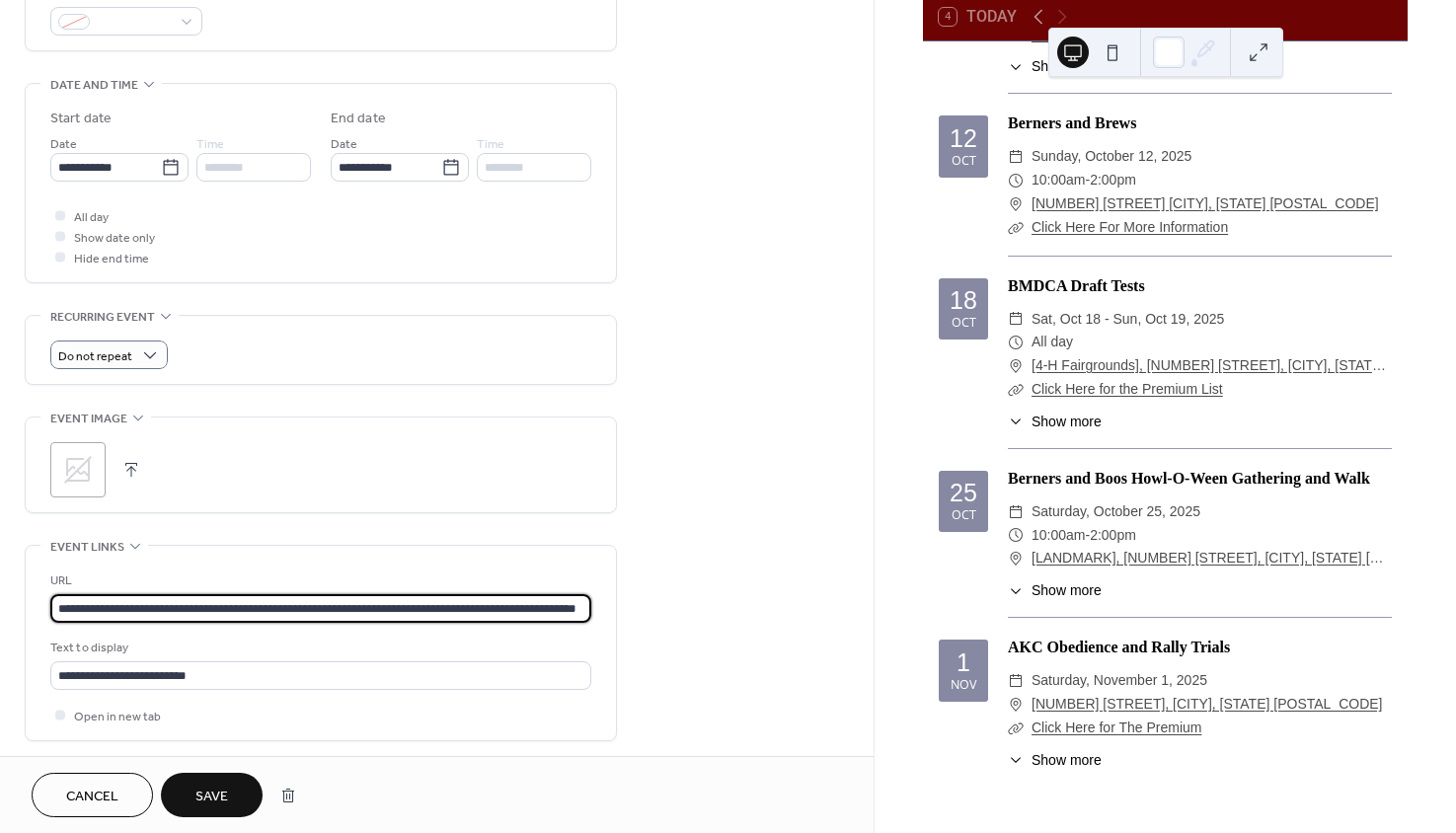 click on "**********" at bounding box center (436, 228) 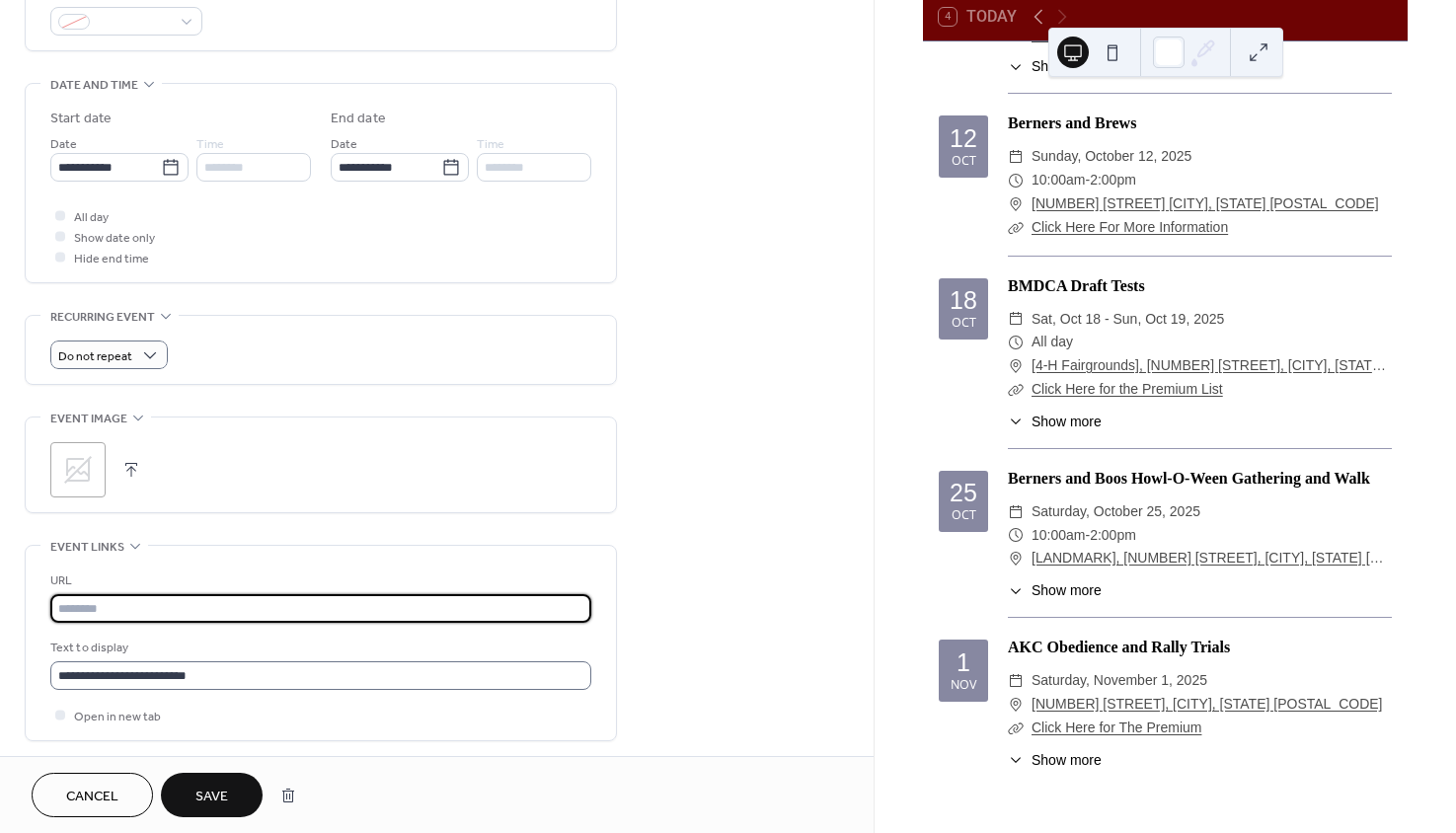 type 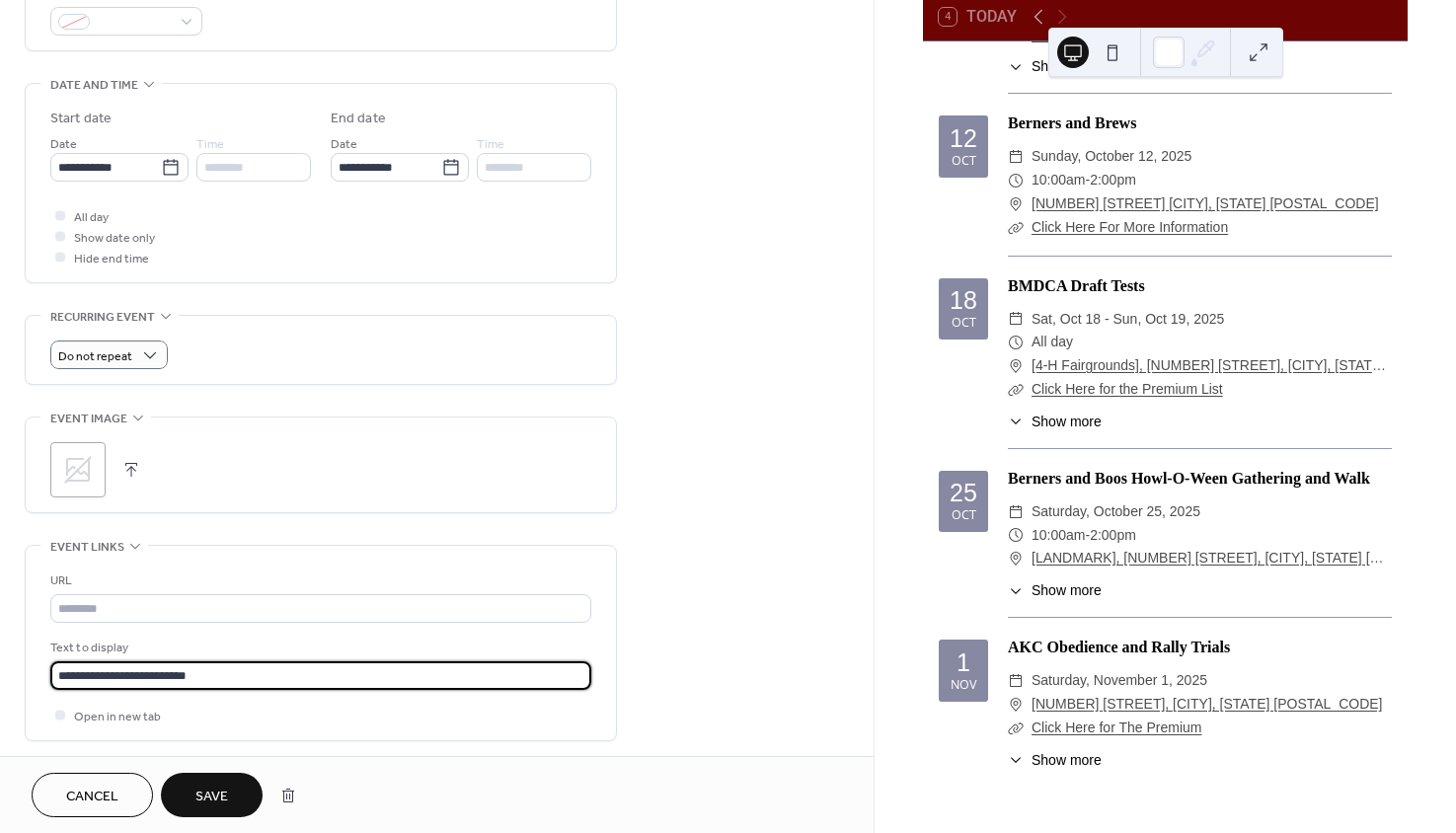 drag, startPoint x: 220, startPoint y: 684, endPoint x: 15, endPoint y: 676, distance: 205.156 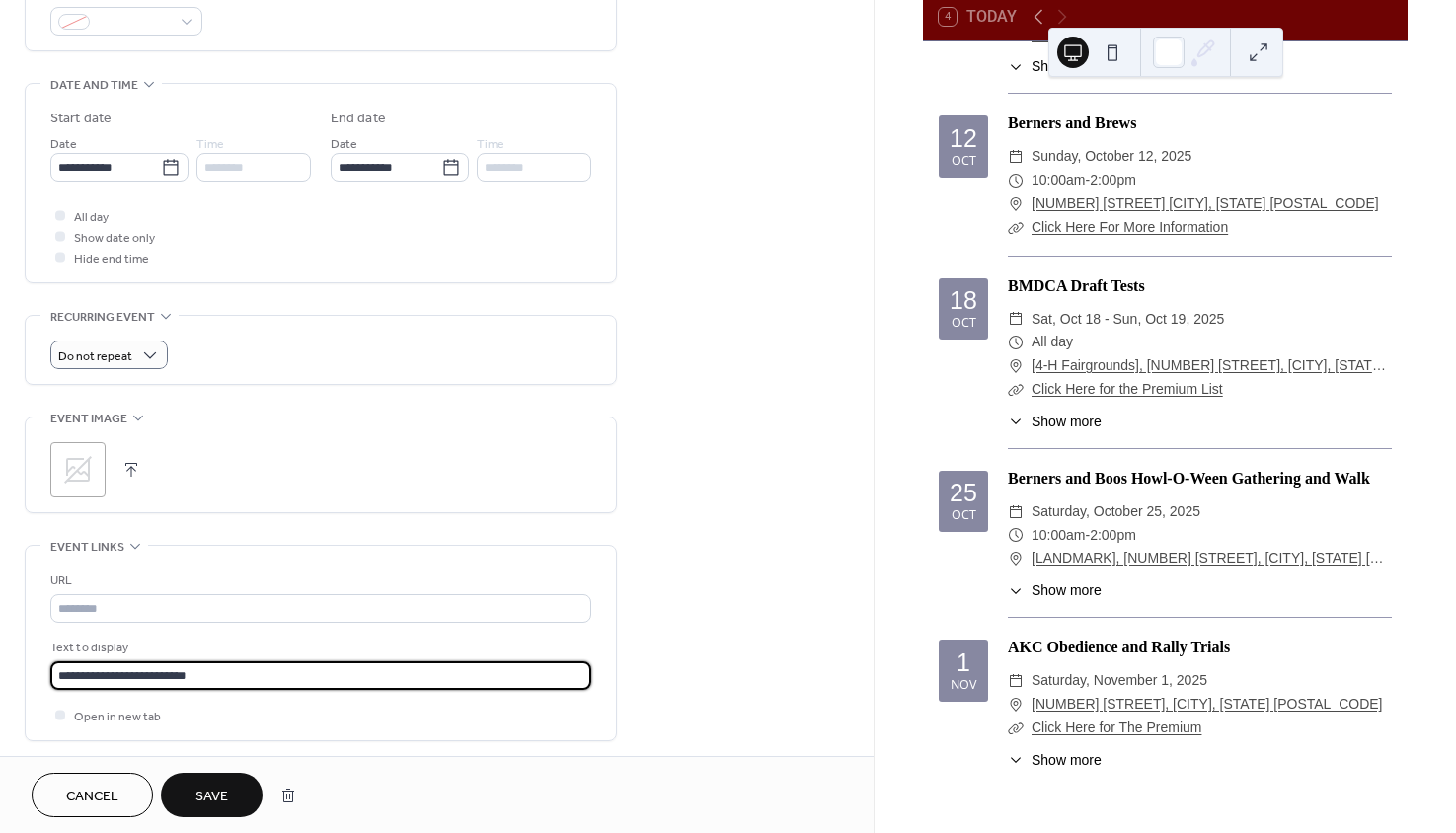 click on "**********" at bounding box center [436, 228] 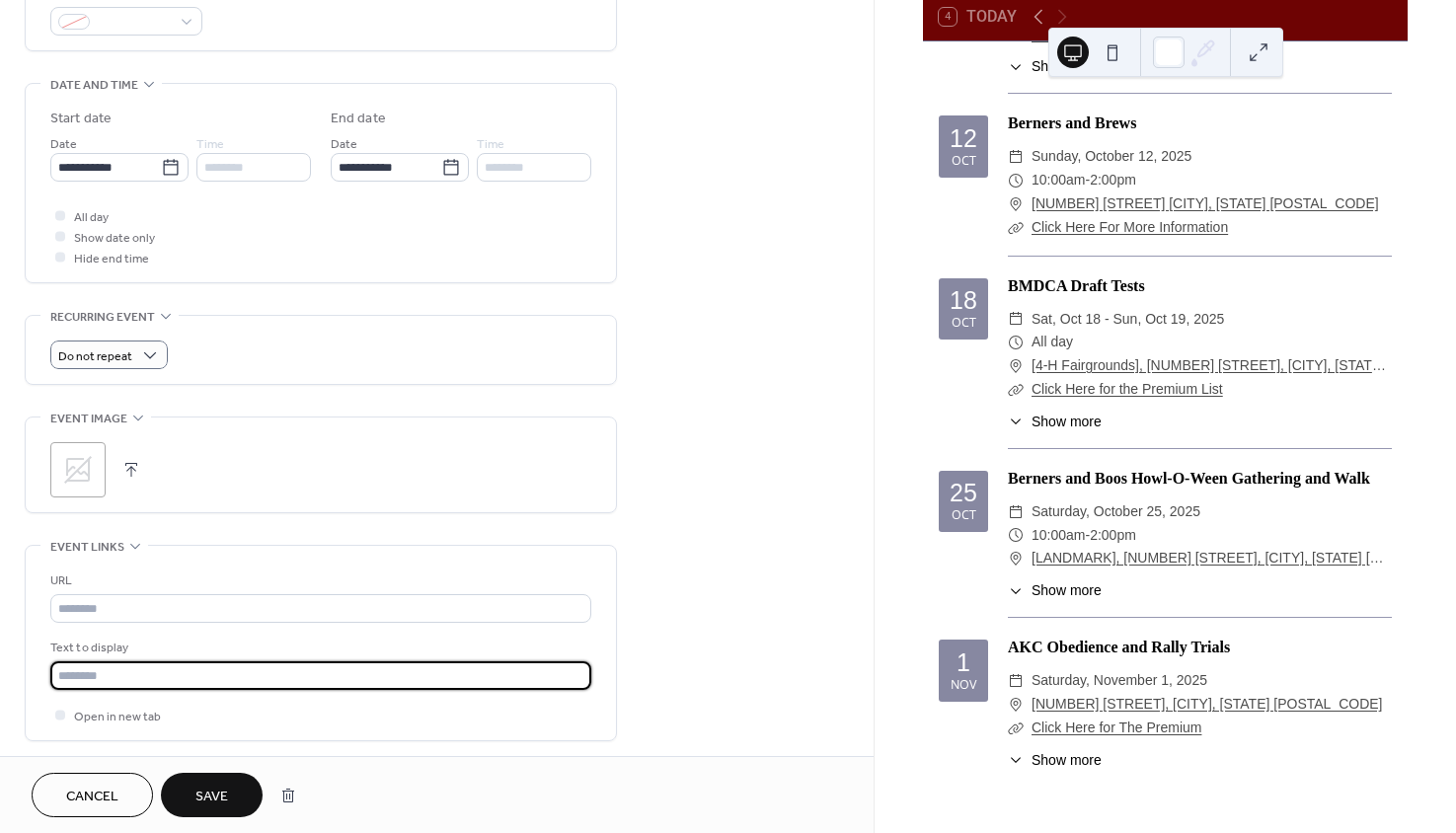 type 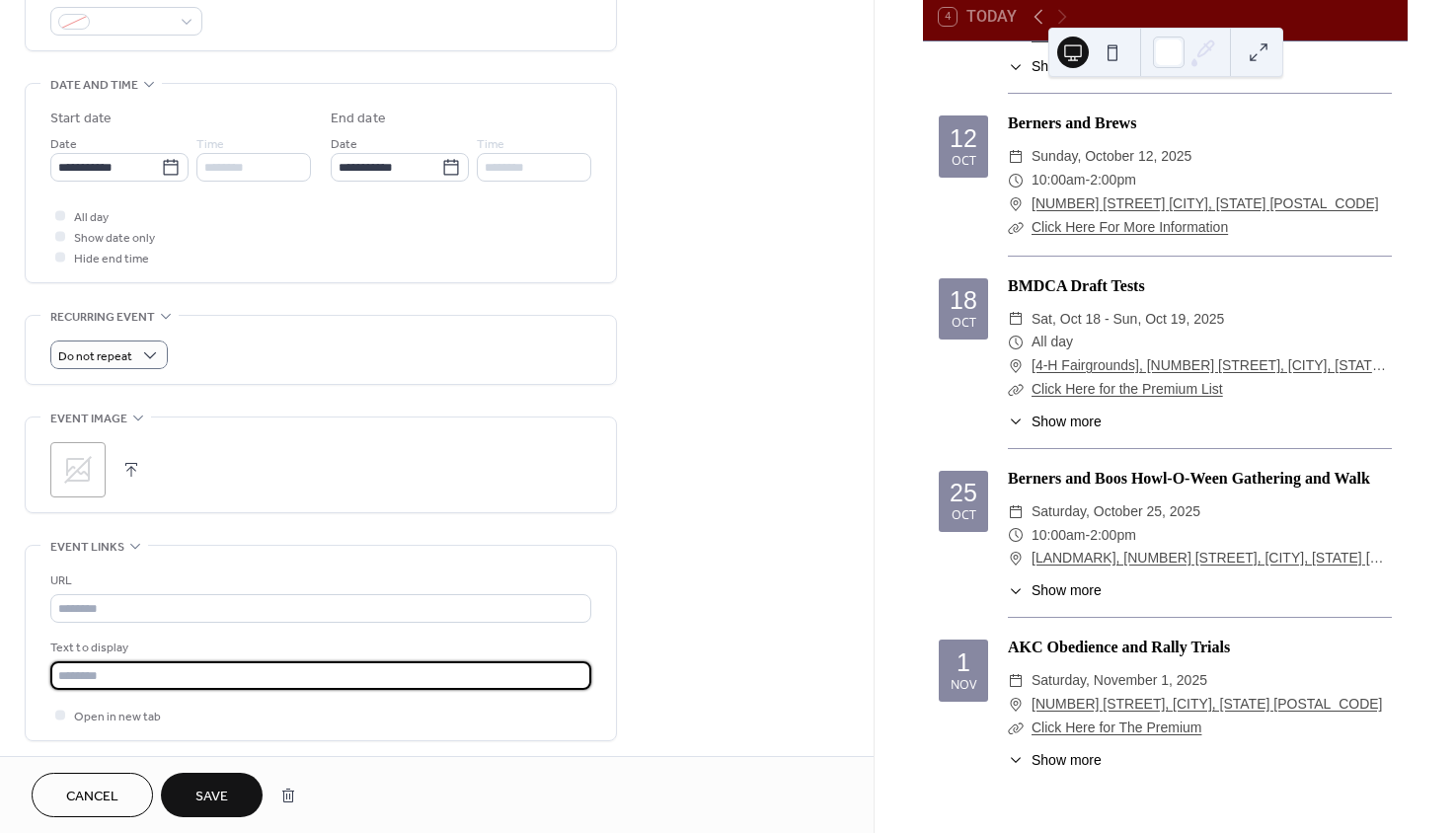 click on "Save" at bounding box center [211, 796] 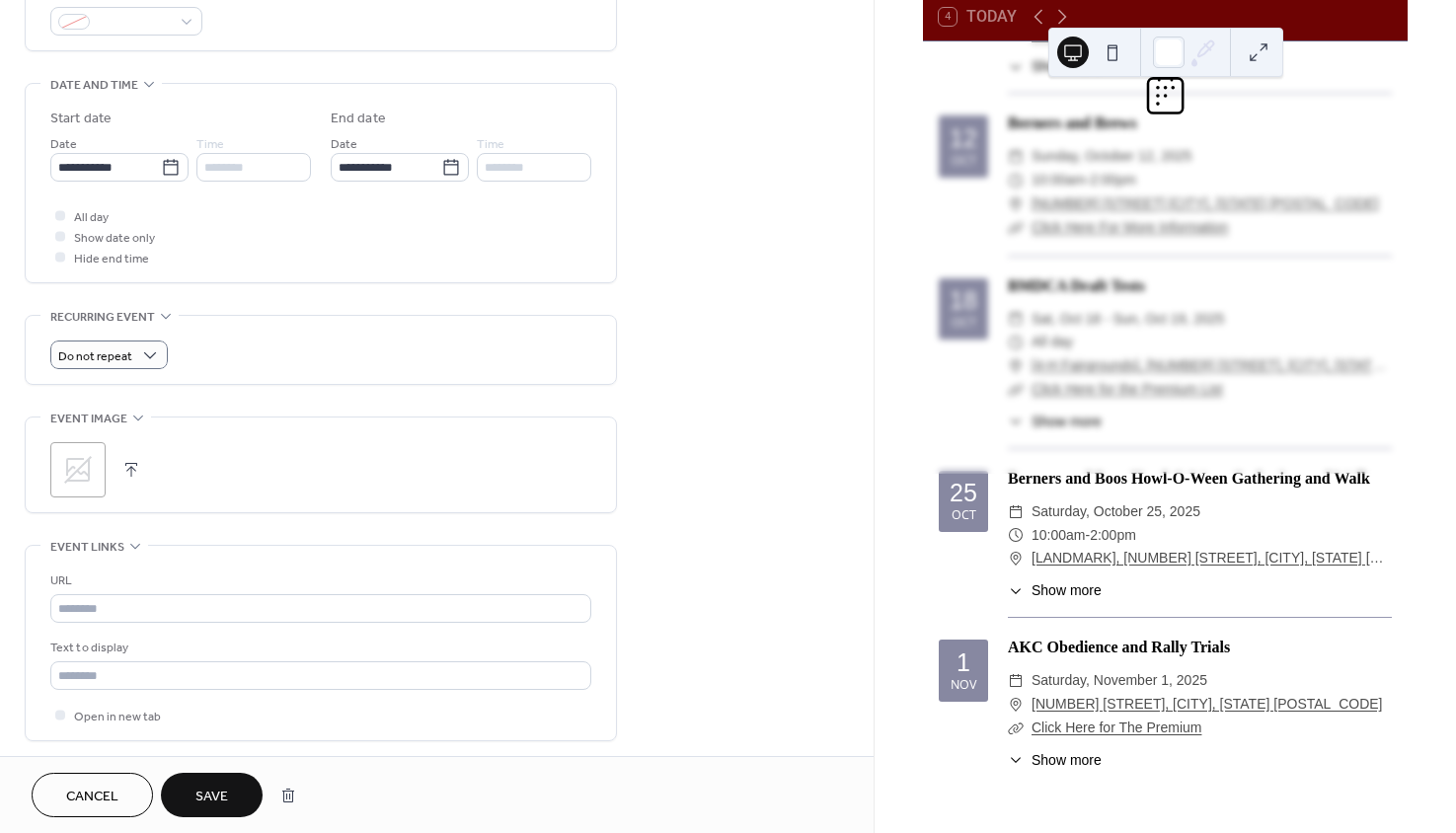 scroll, scrollTop: 322, scrollLeft: 0, axis: vertical 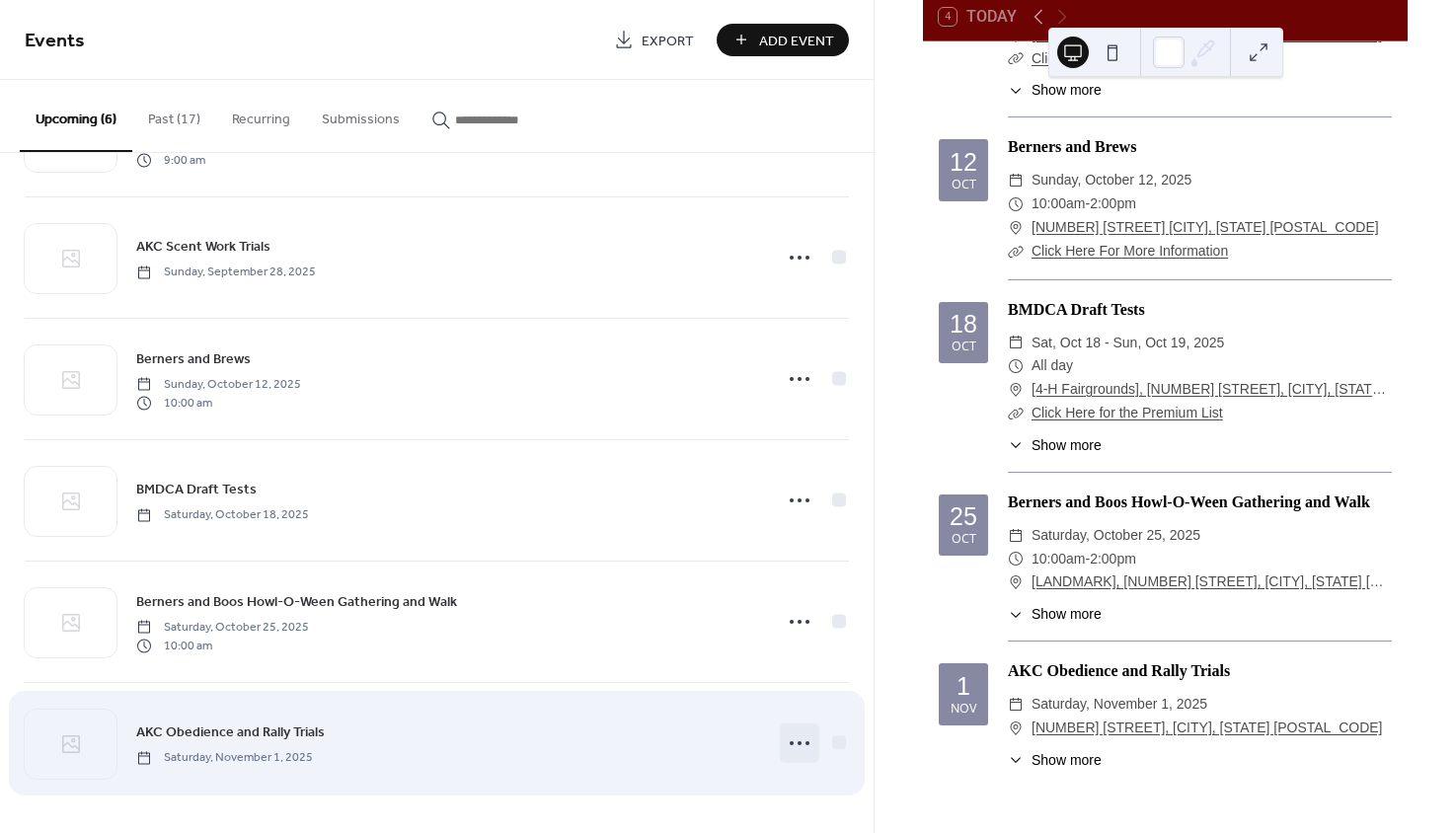 click 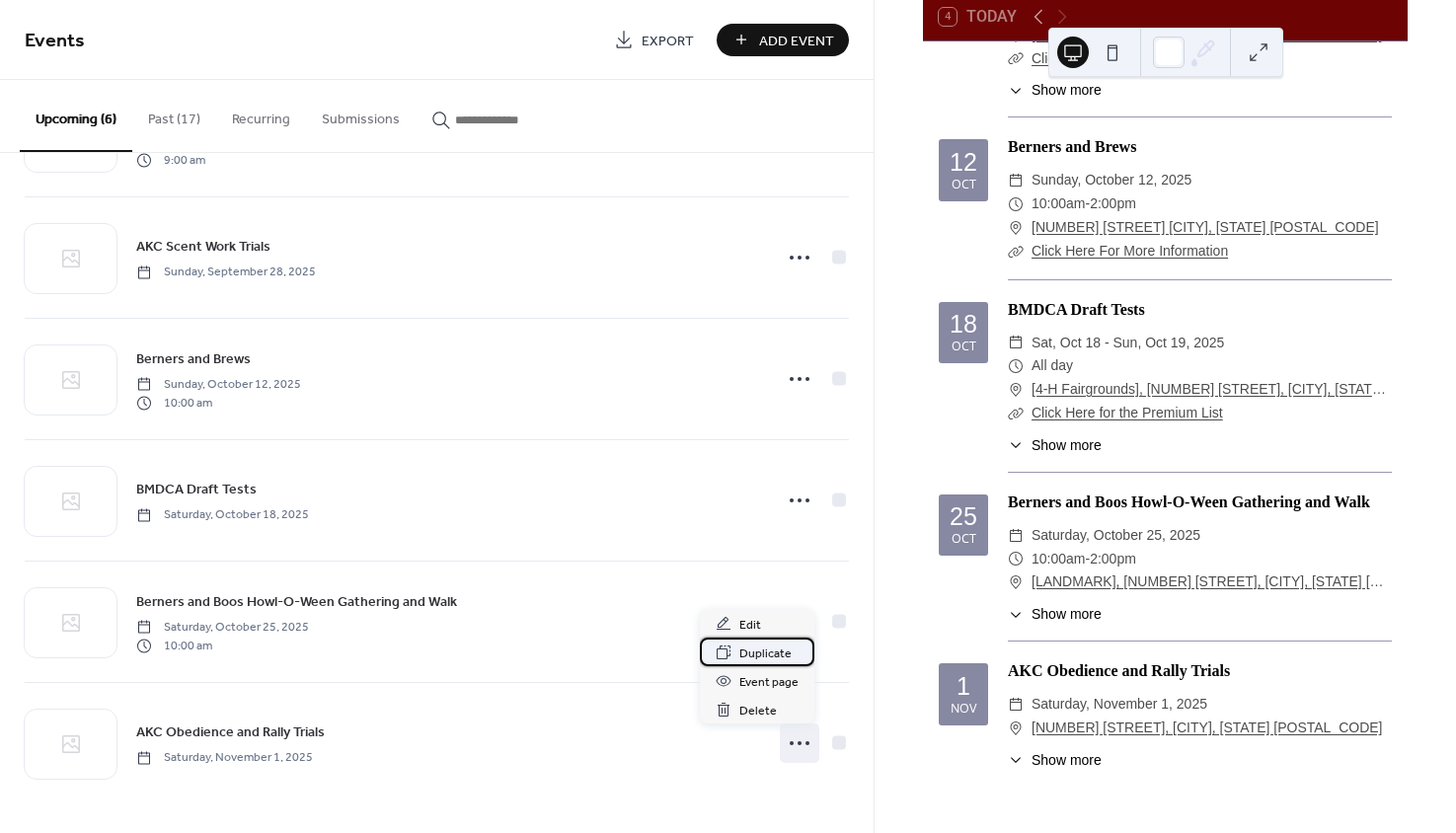 click on "Duplicate" at bounding box center (765, 653) 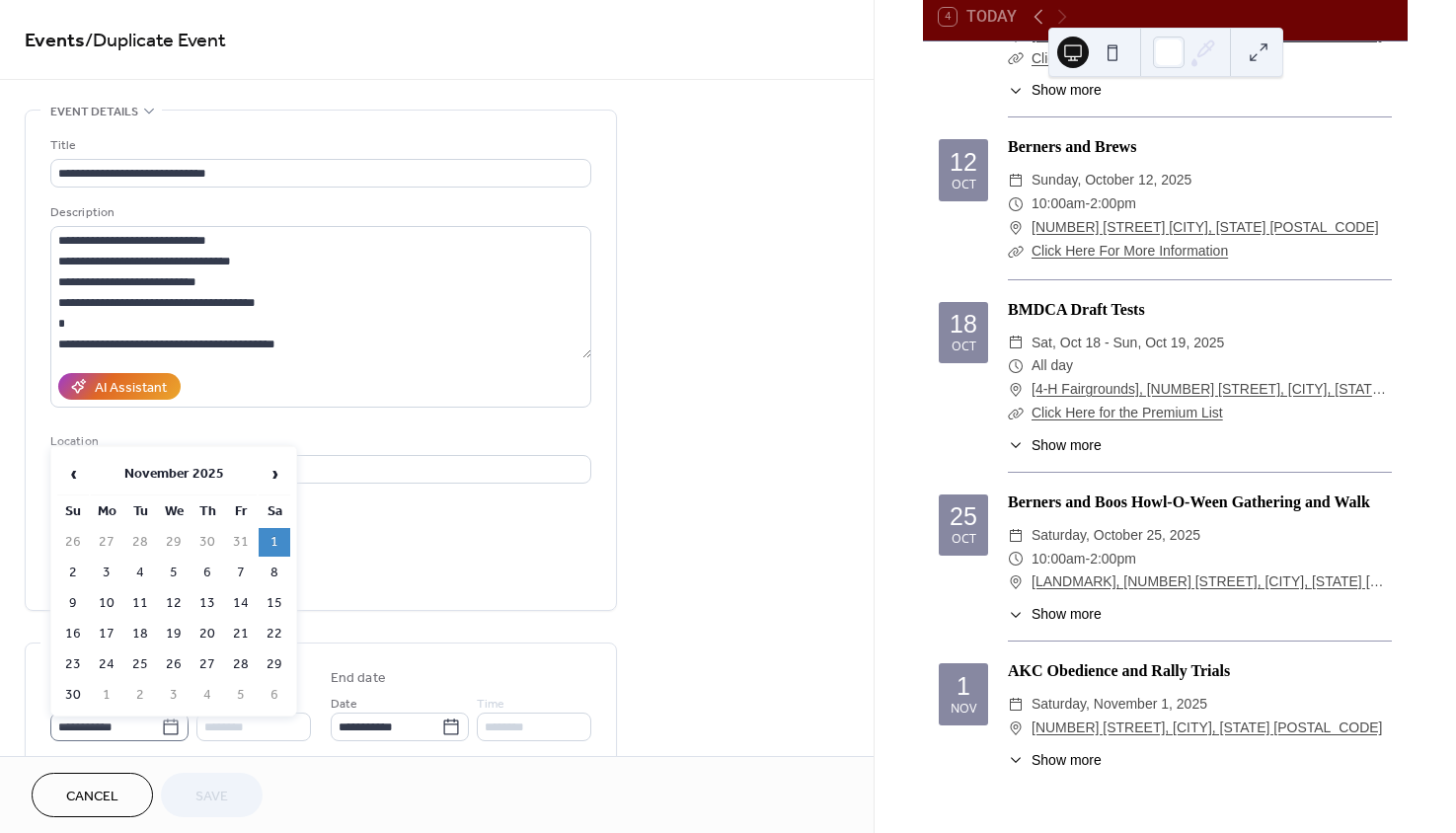 click 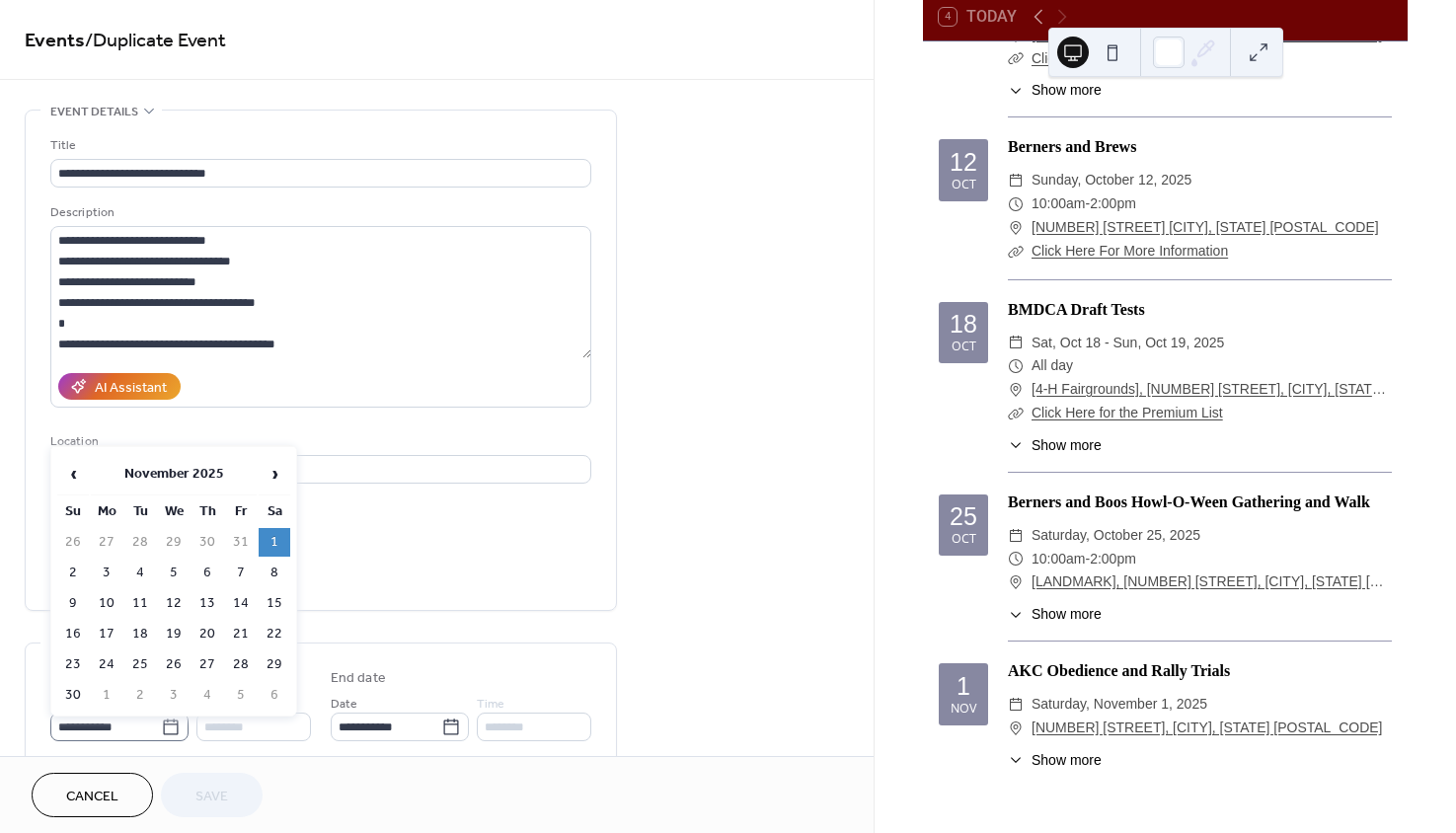 click on "**********" at bounding box center (106, 726) 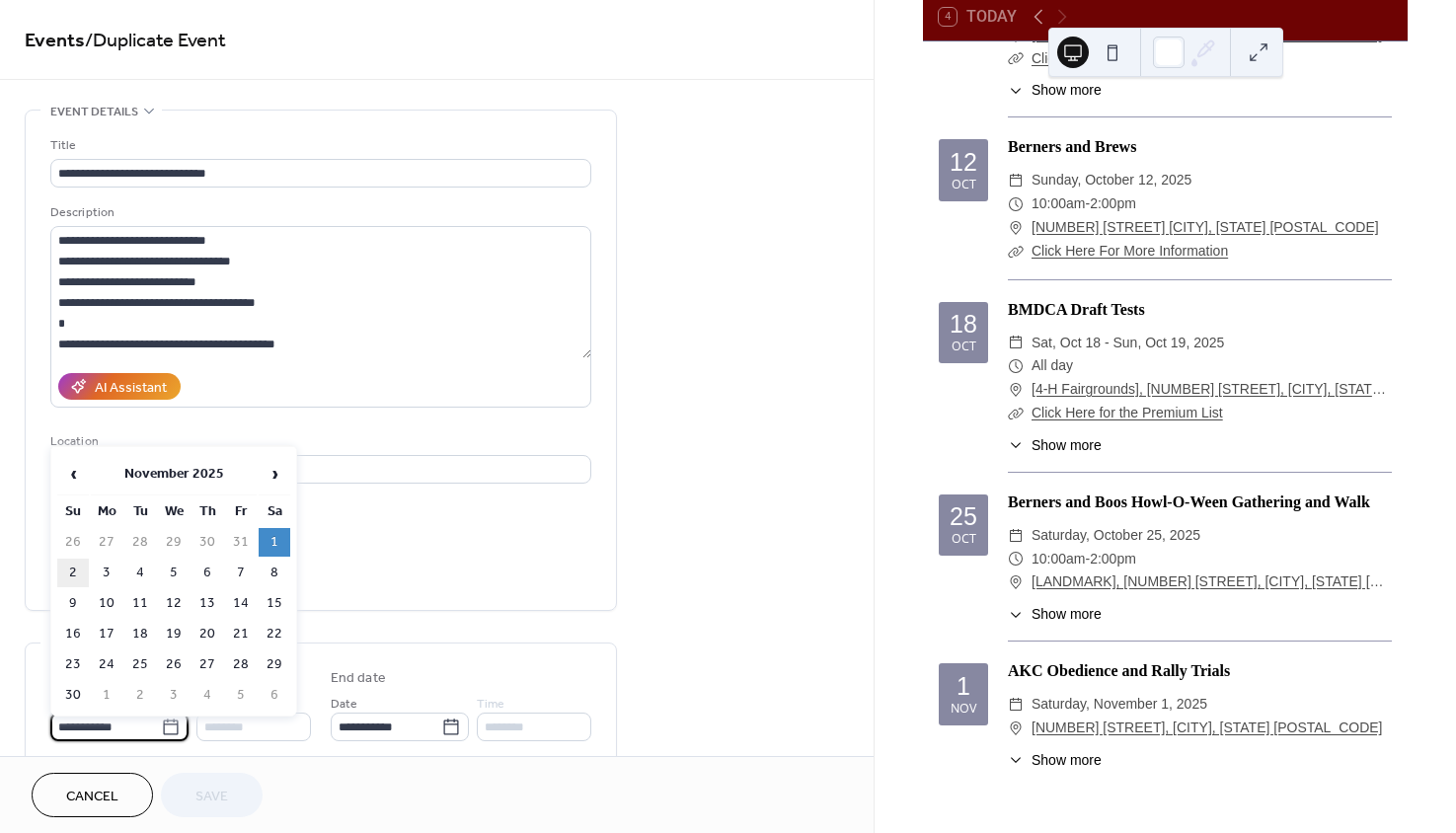 click on "2" at bounding box center (73, 572) 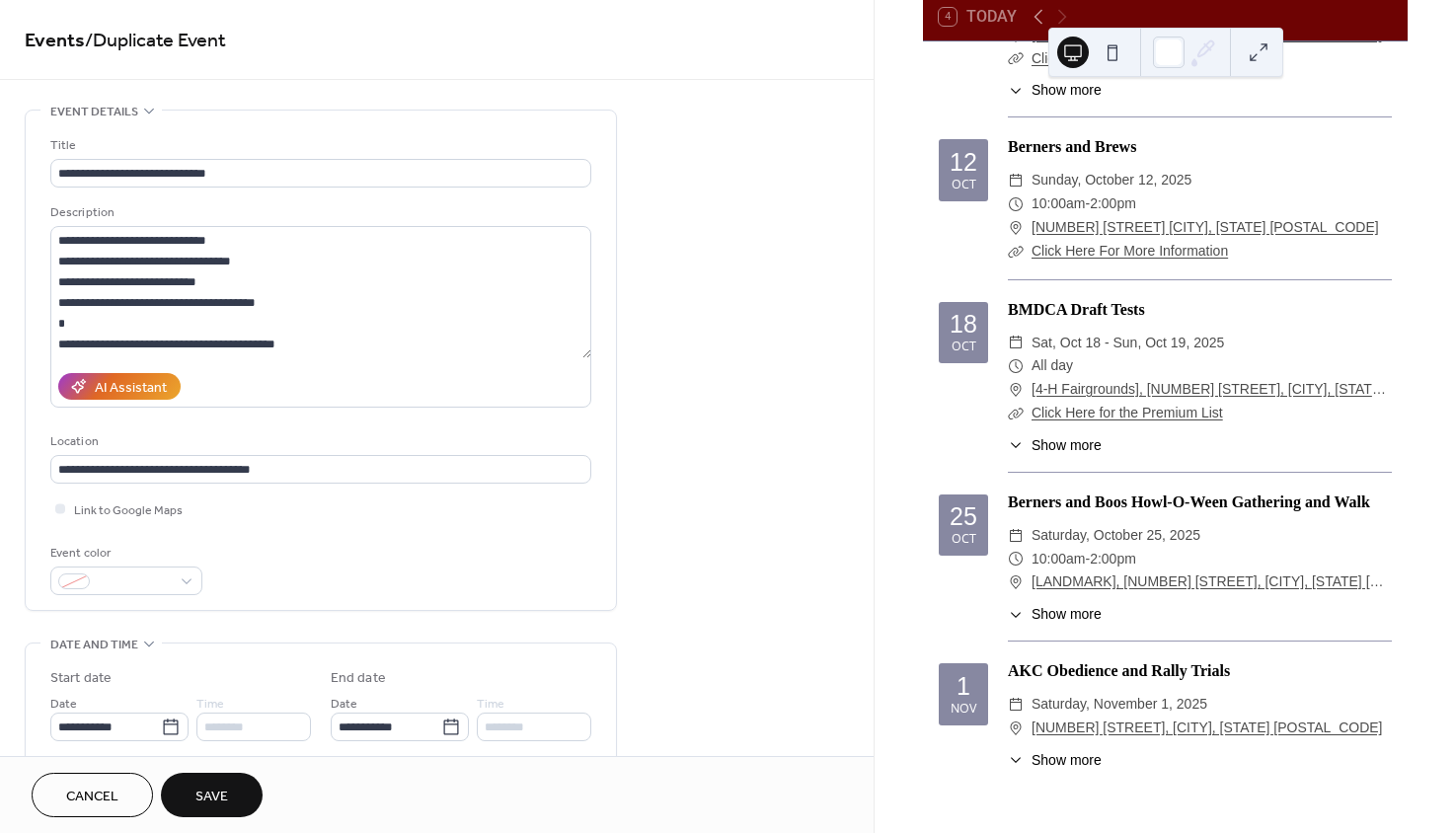type on "**********" 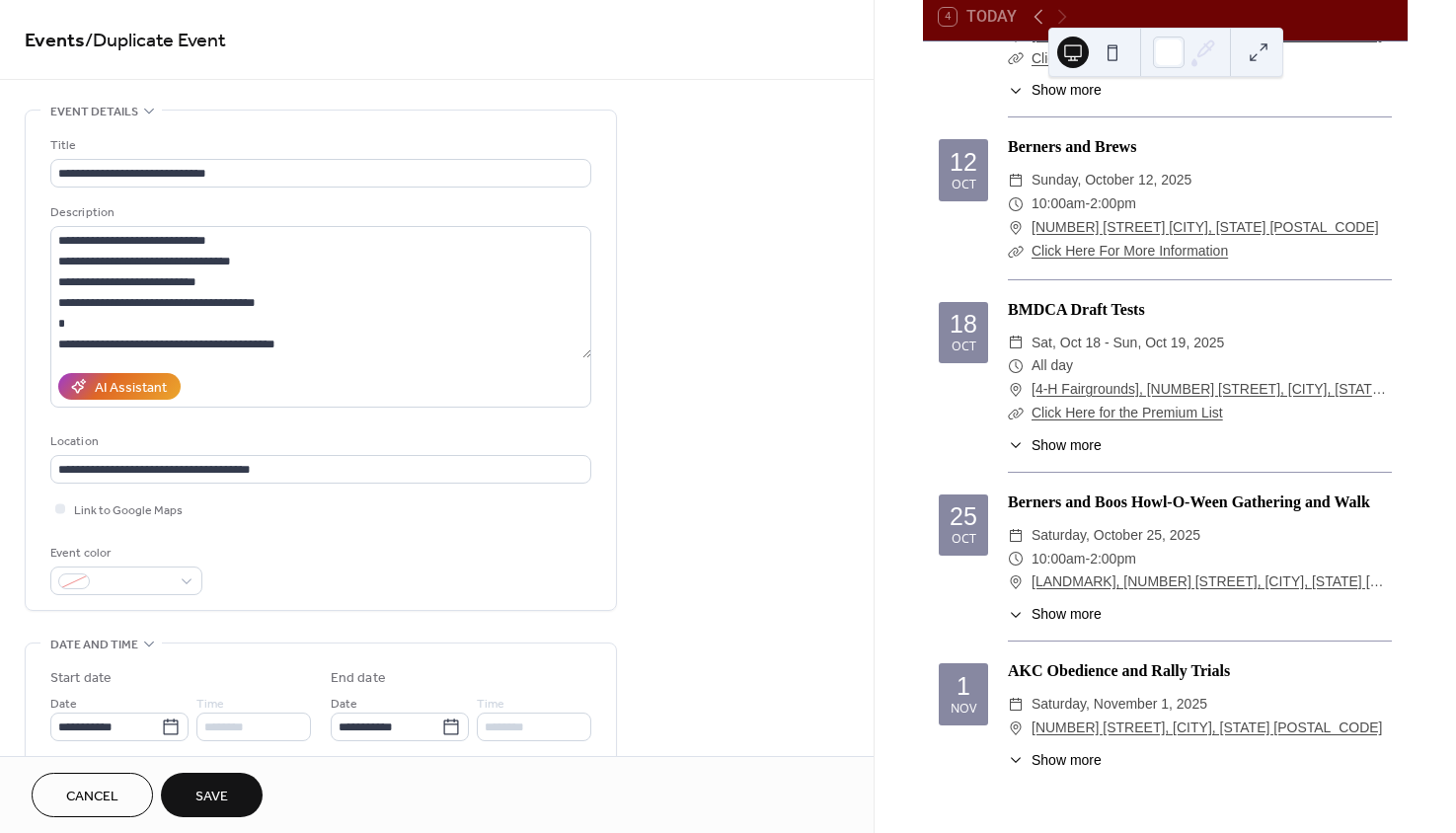 type on "********" 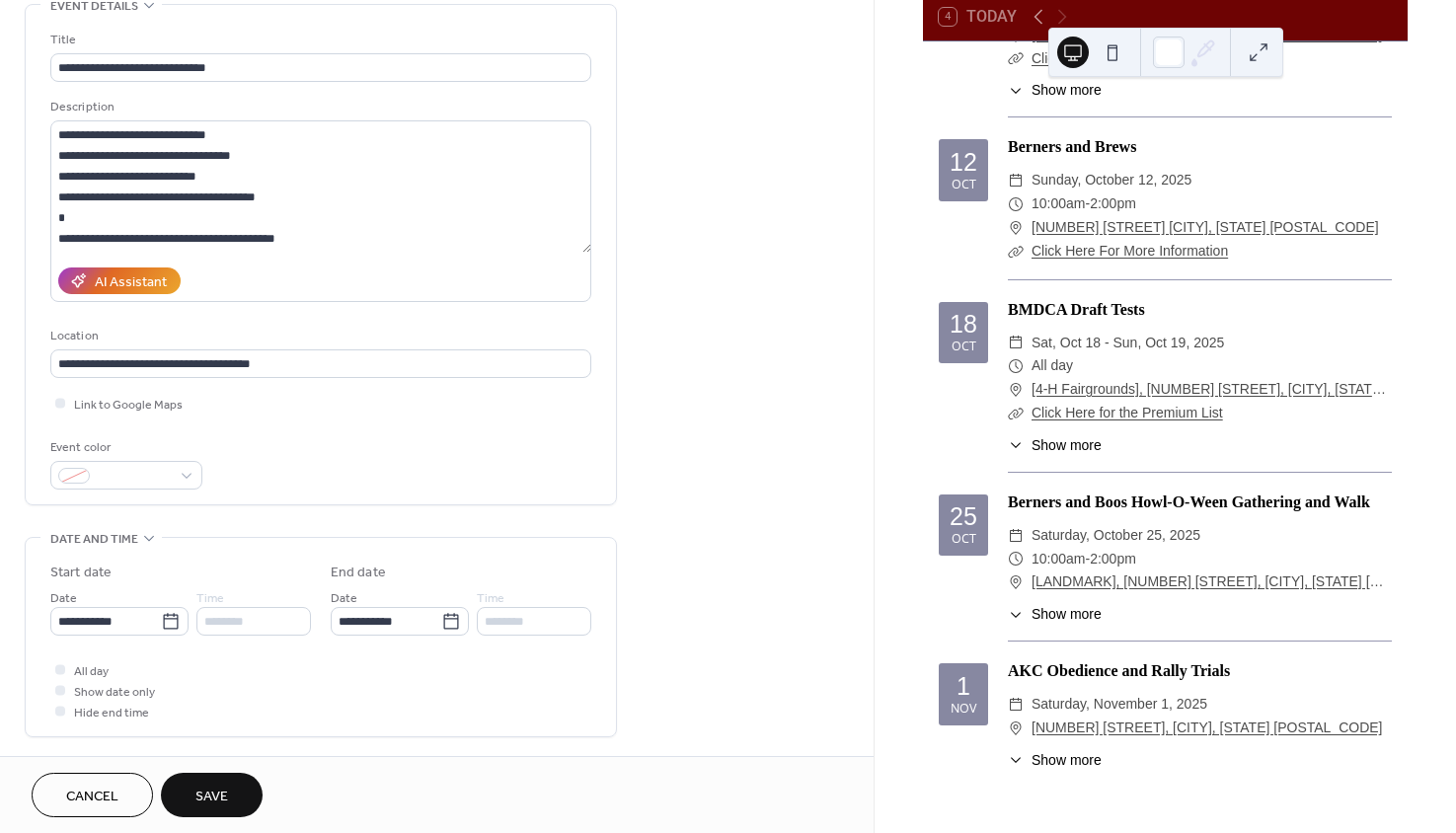 scroll, scrollTop: 156, scrollLeft: 0, axis: vertical 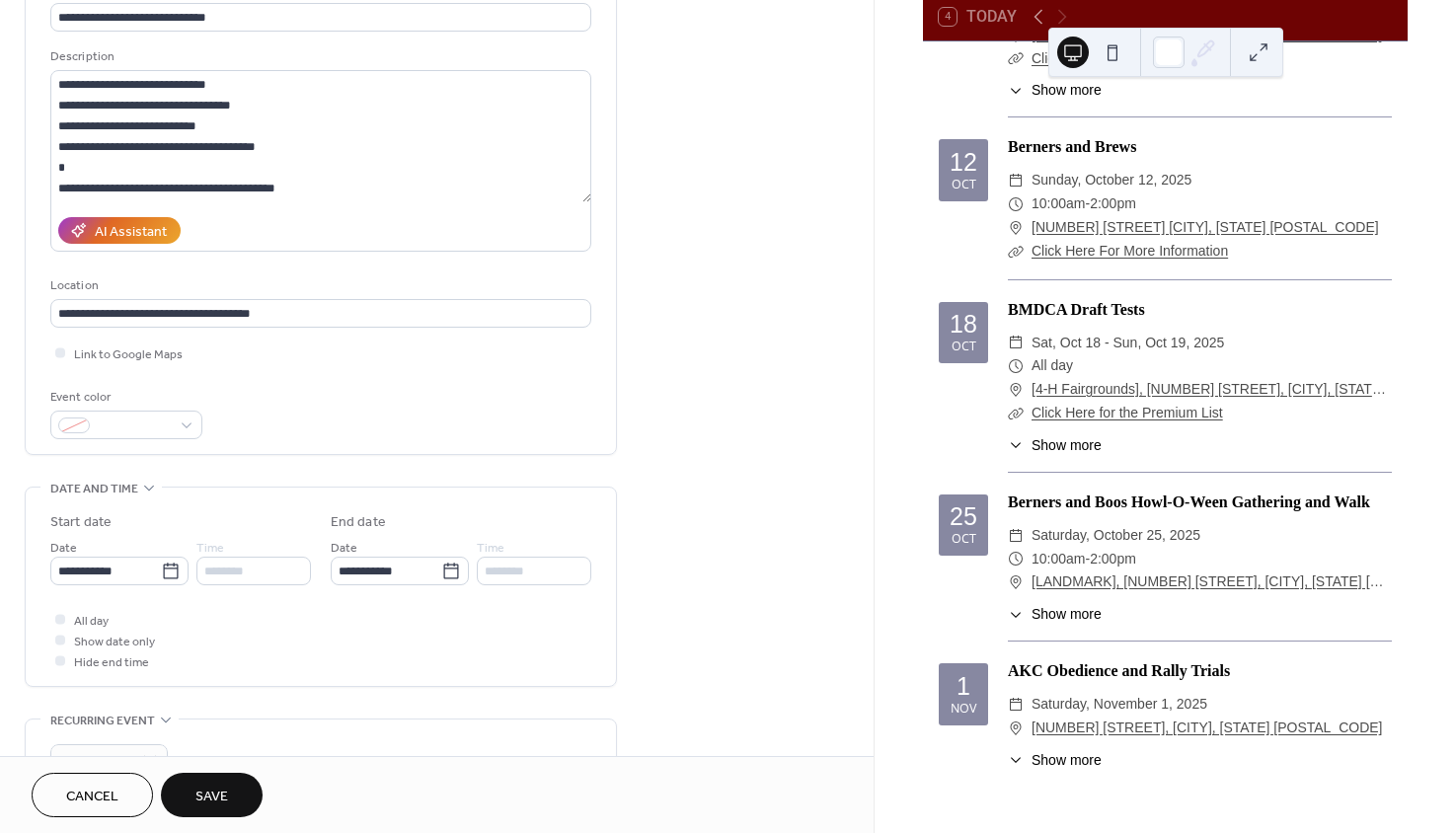 click at bounding box center [60, 619] 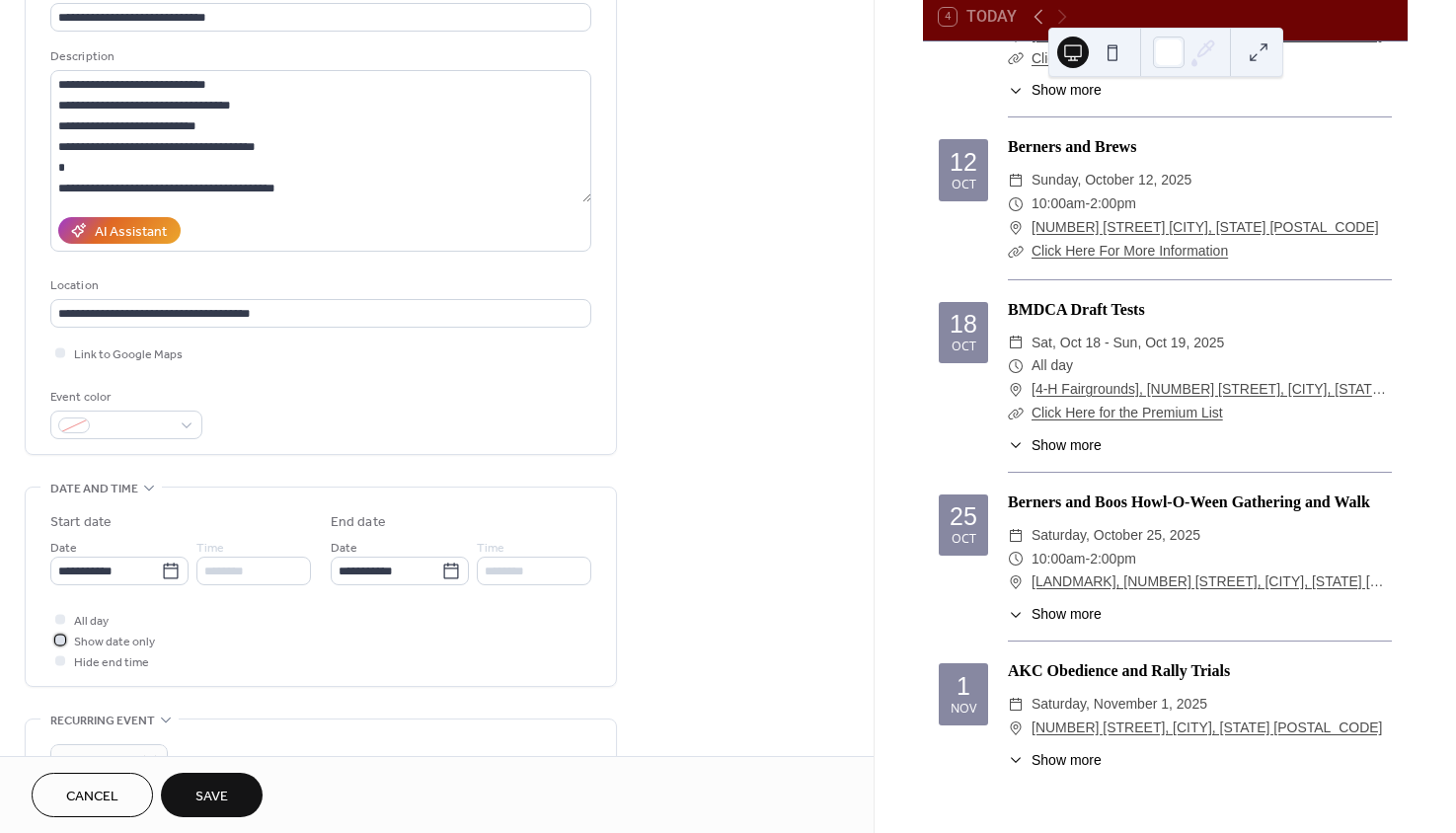 click 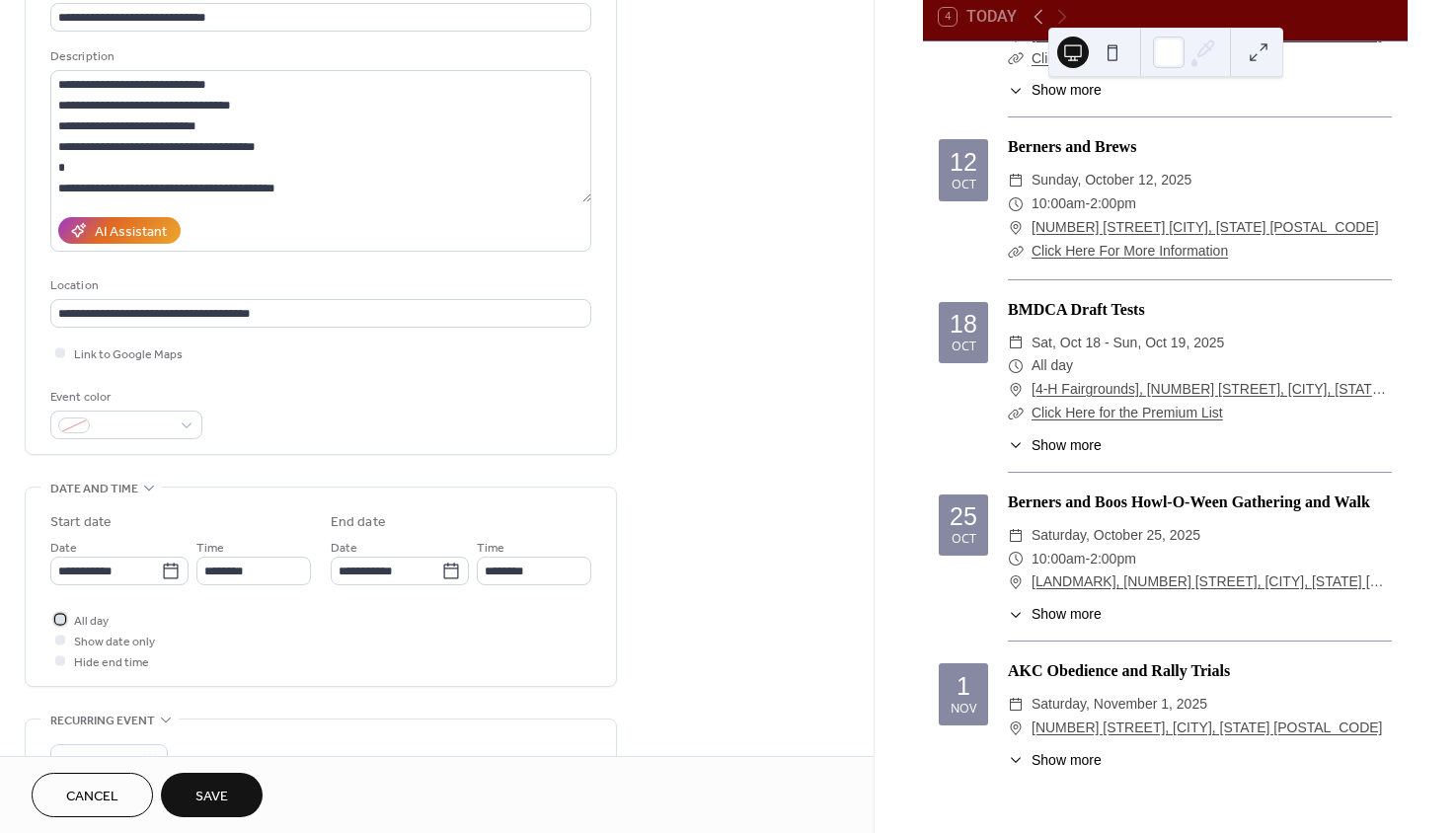 click at bounding box center [60, 619] 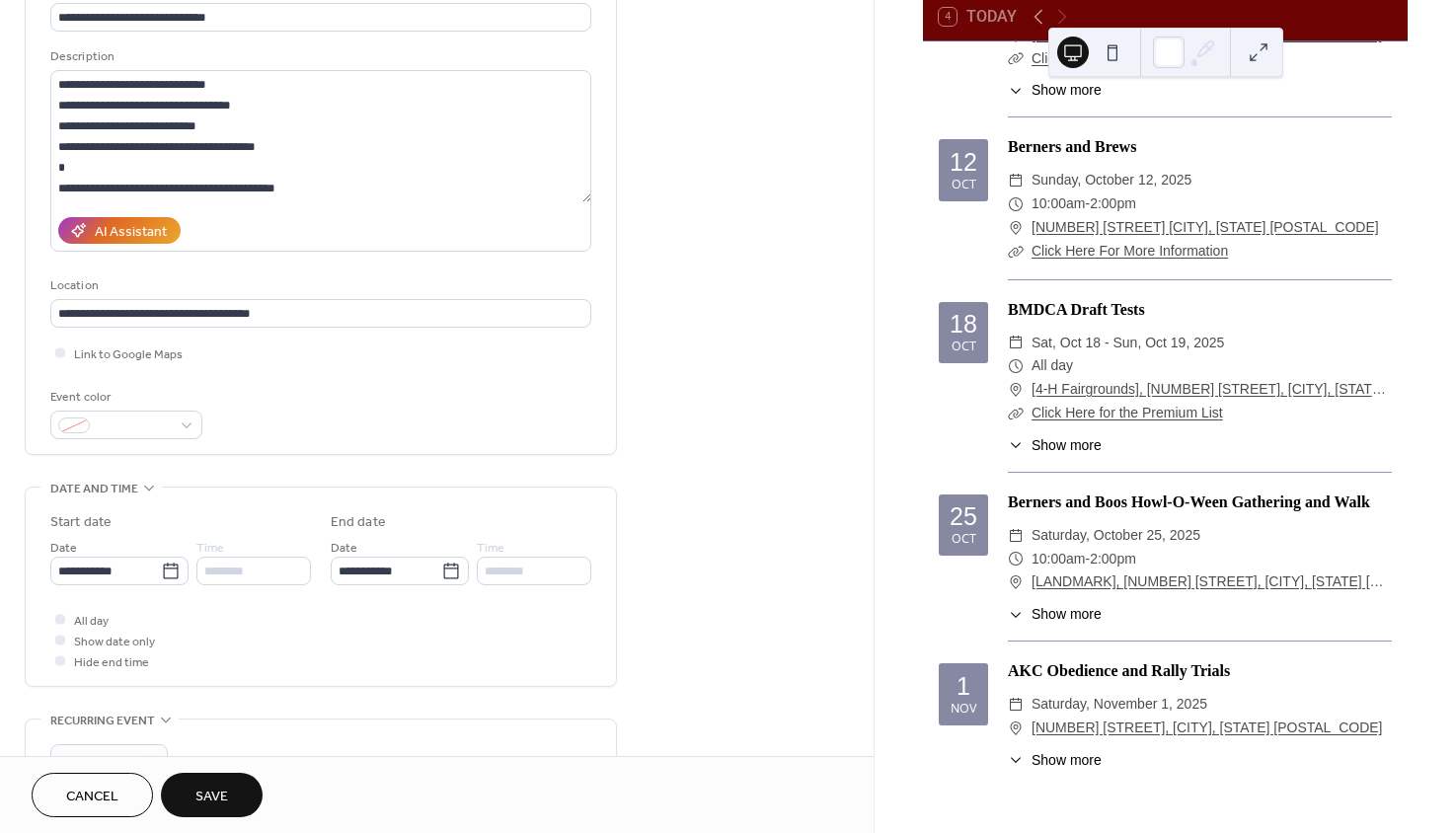 click on "Save" at bounding box center (211, 796) 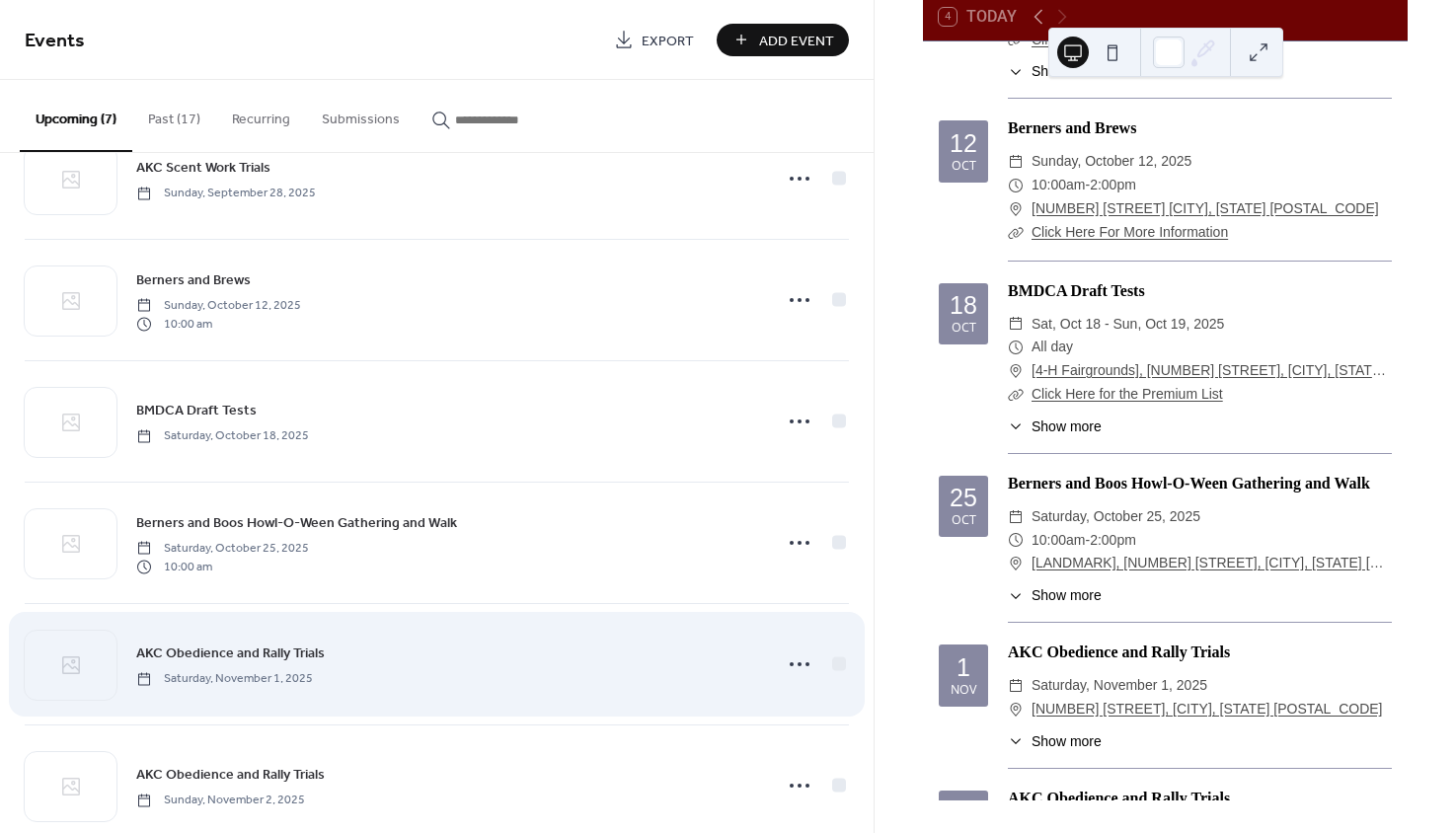 scroll, scrollTop: 228, scrollLeft: 0, axis: vertical 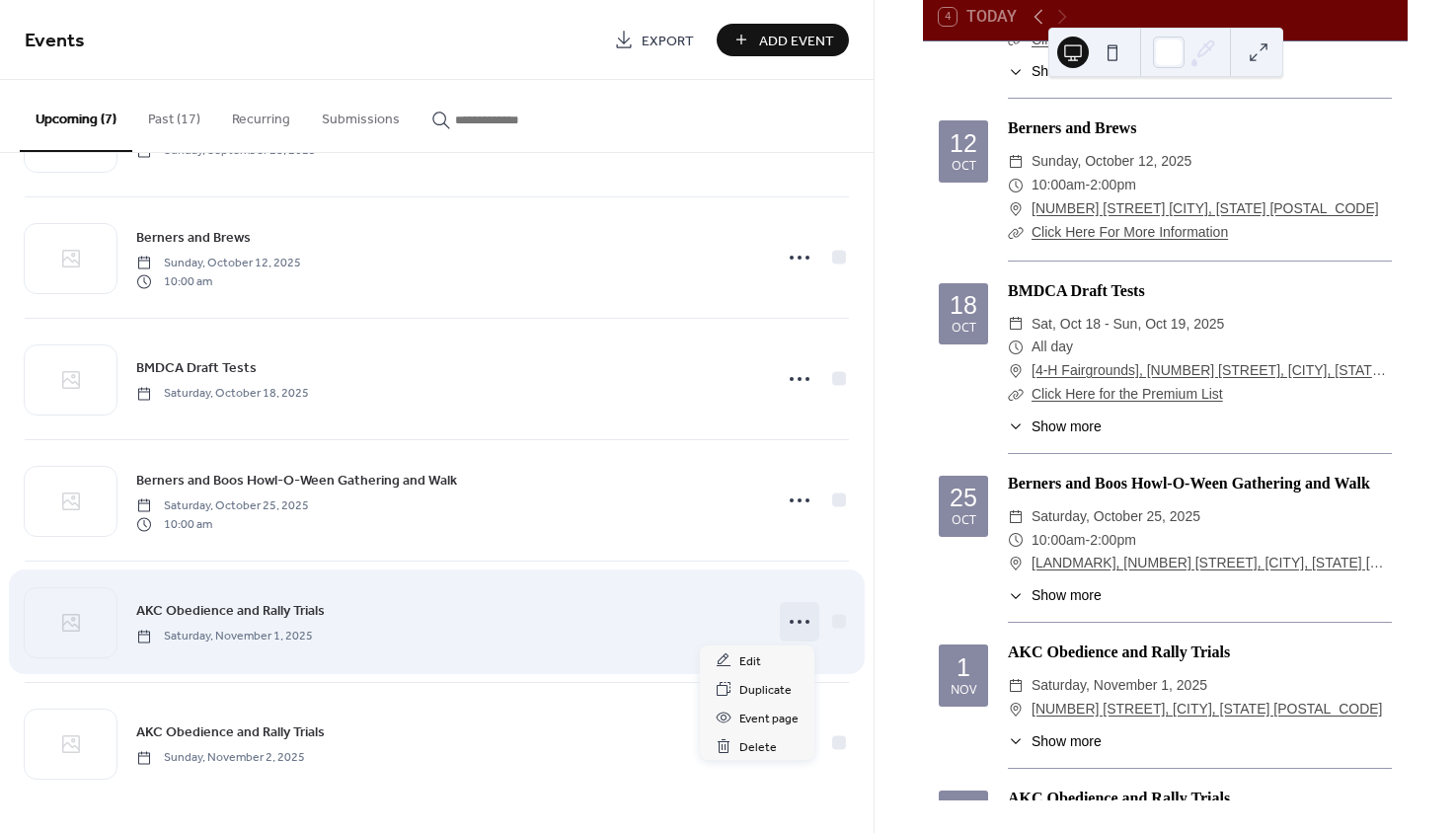 click 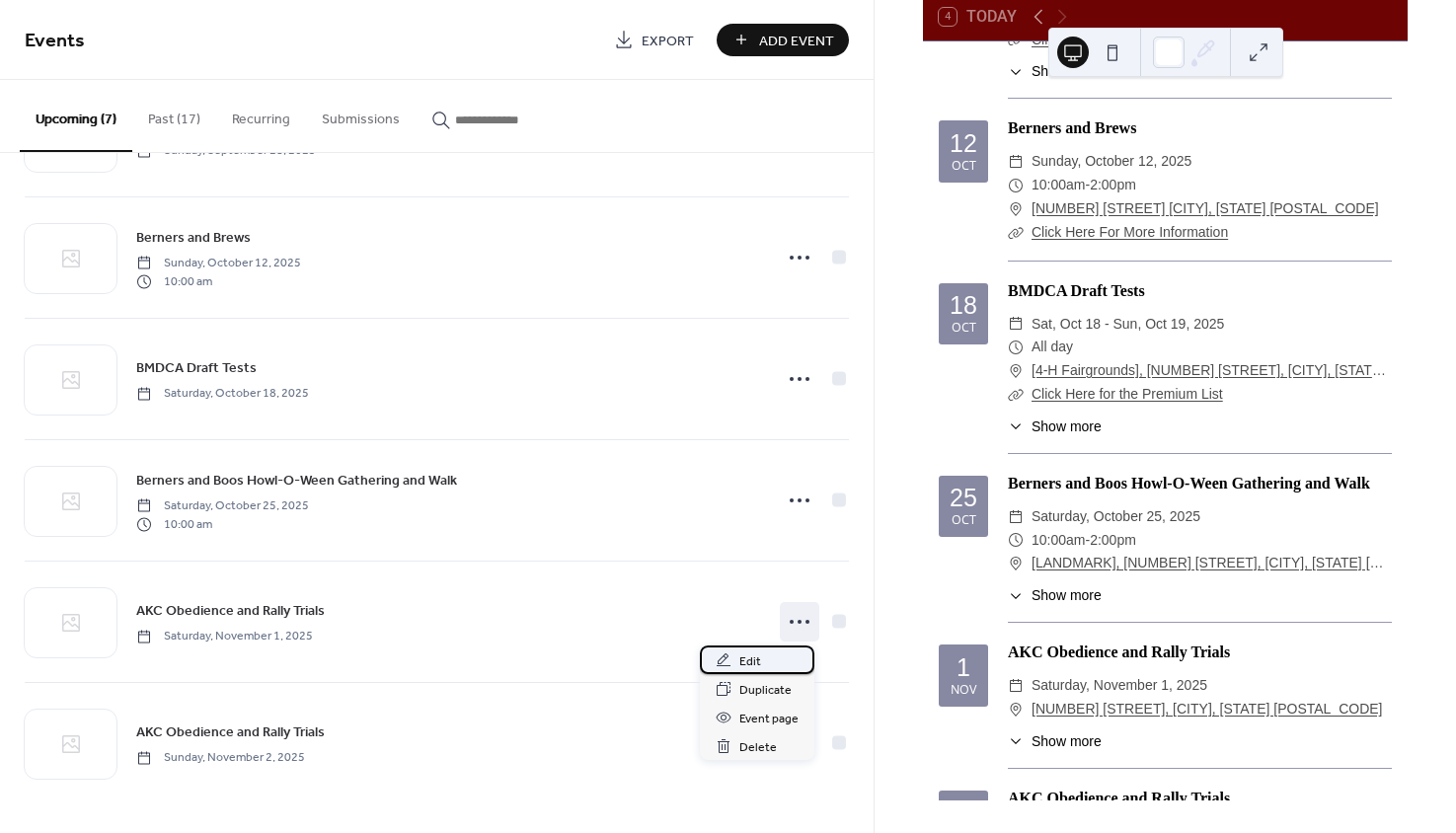click on "Edit" at bounding box center (750, 661) 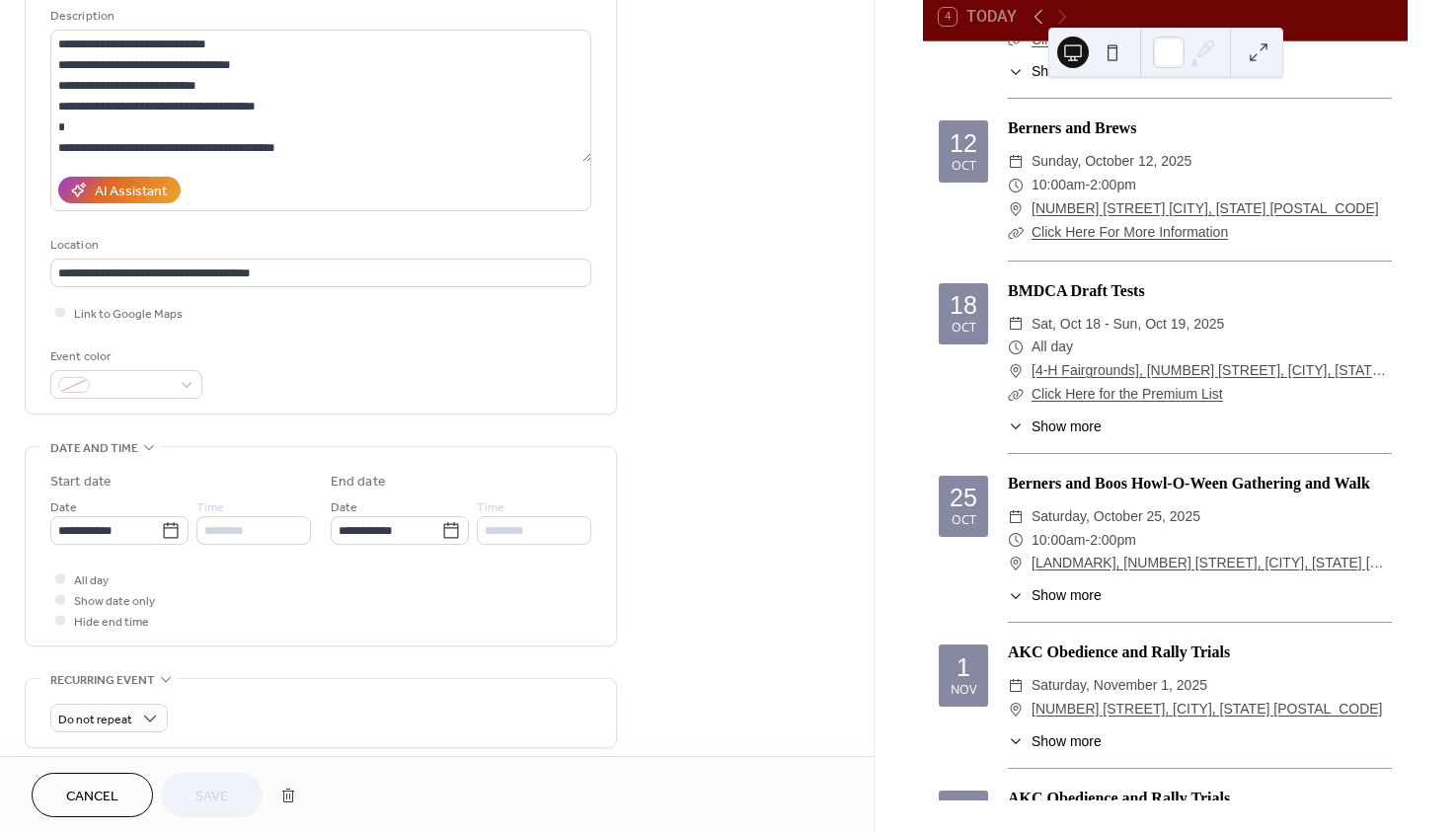 scroll, scrollTop: 275, scrollLeft: 0, axis: vertical 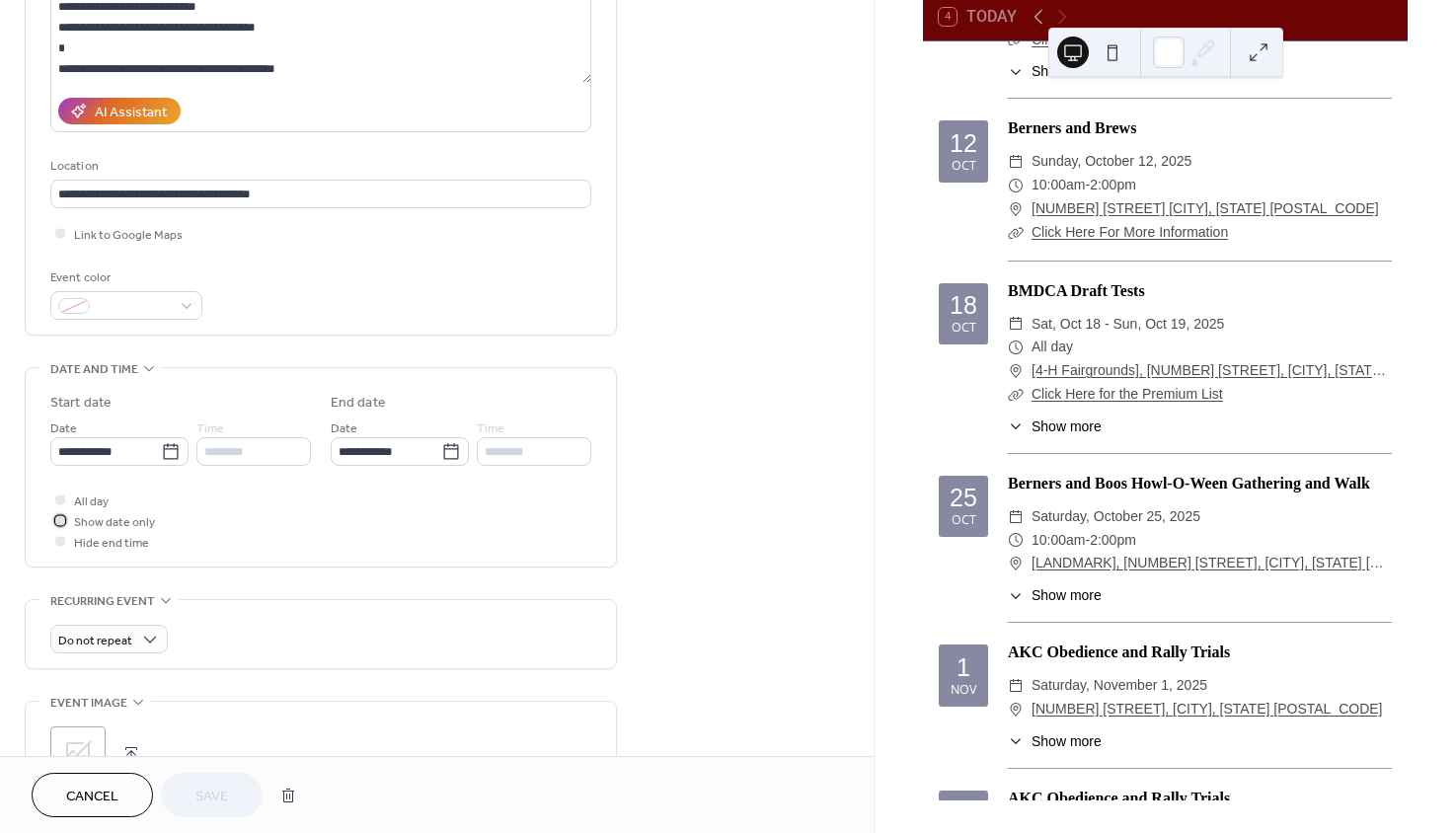 click 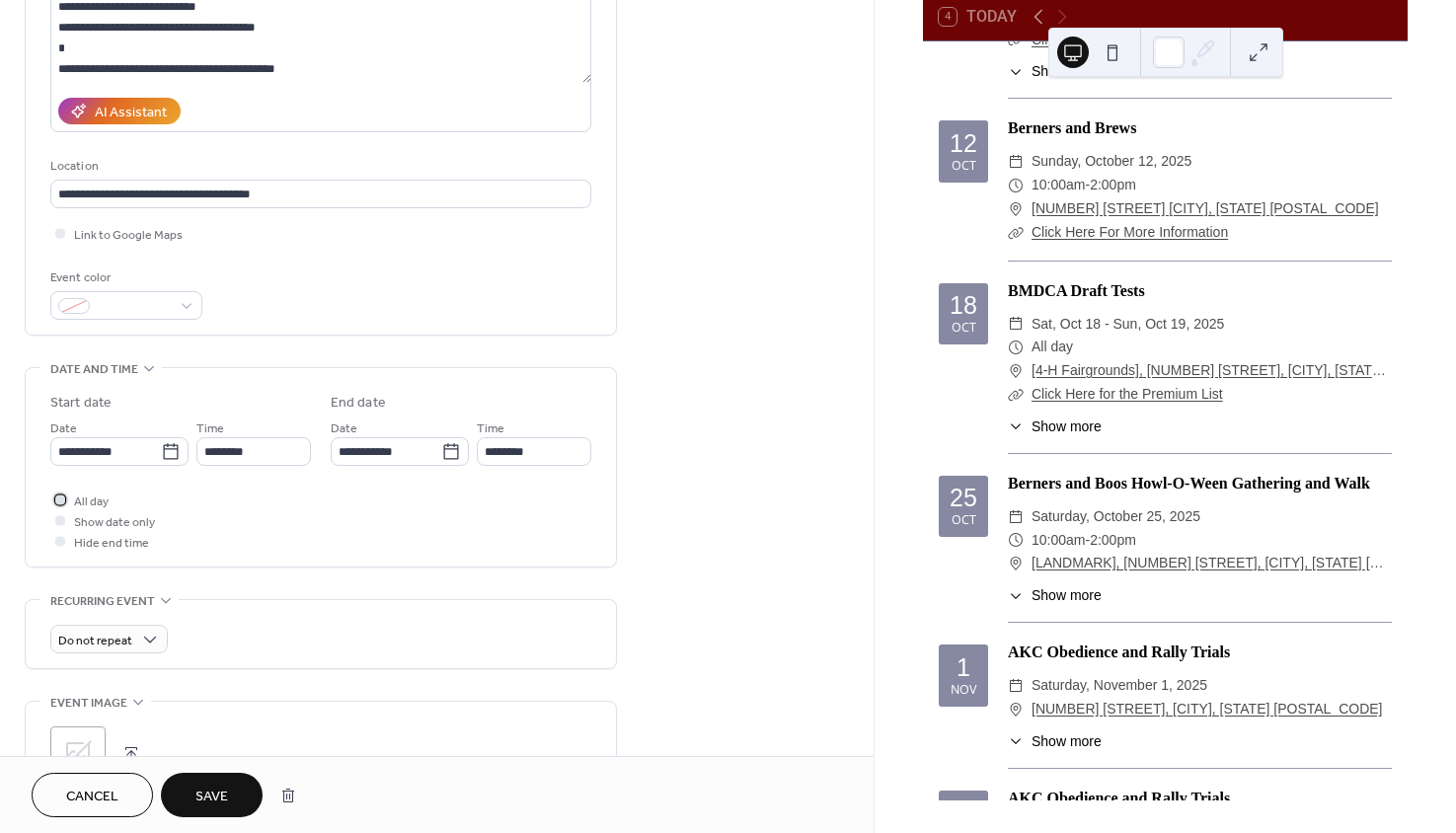 click at bounding box center [60, 499] 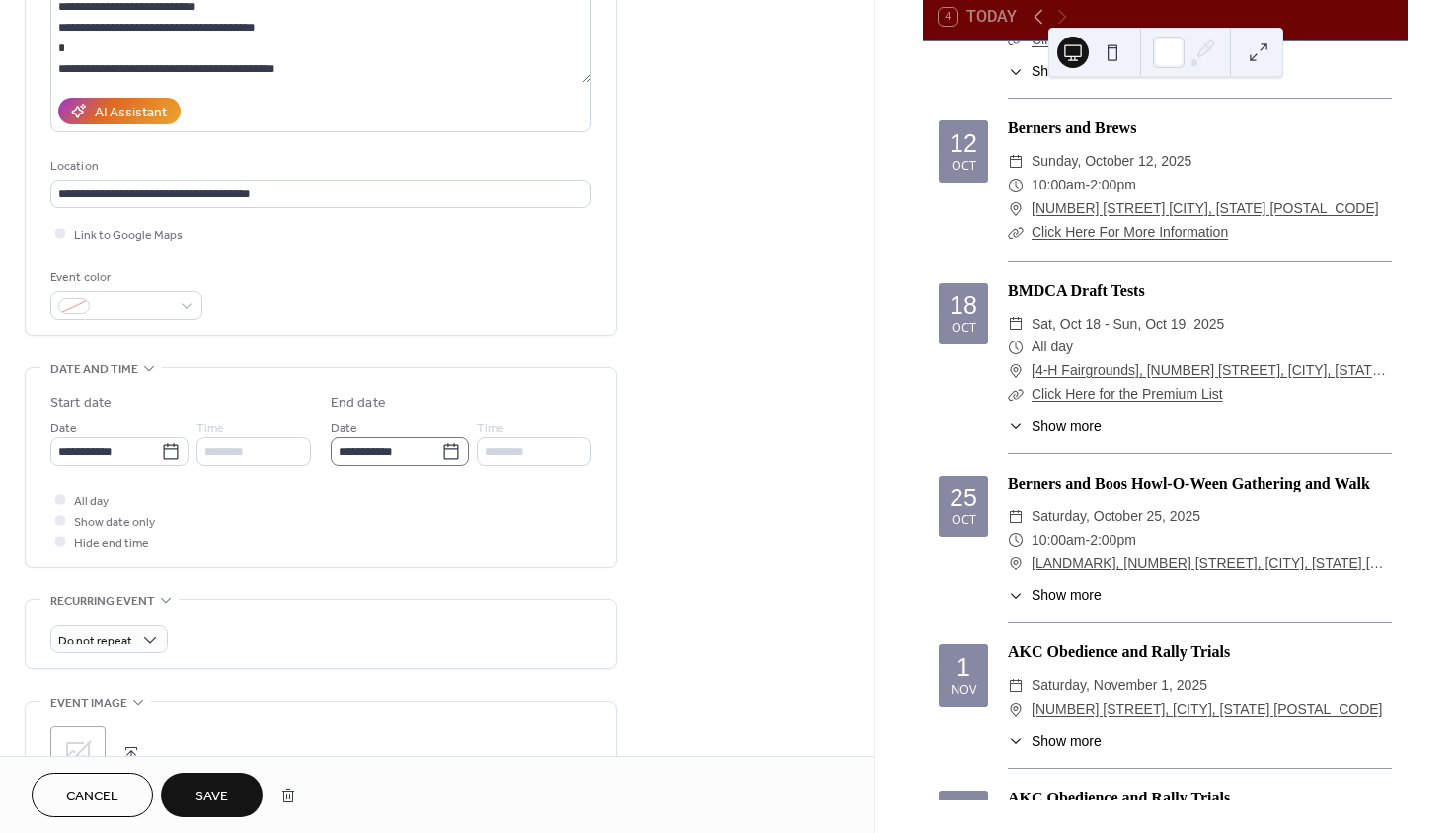 click 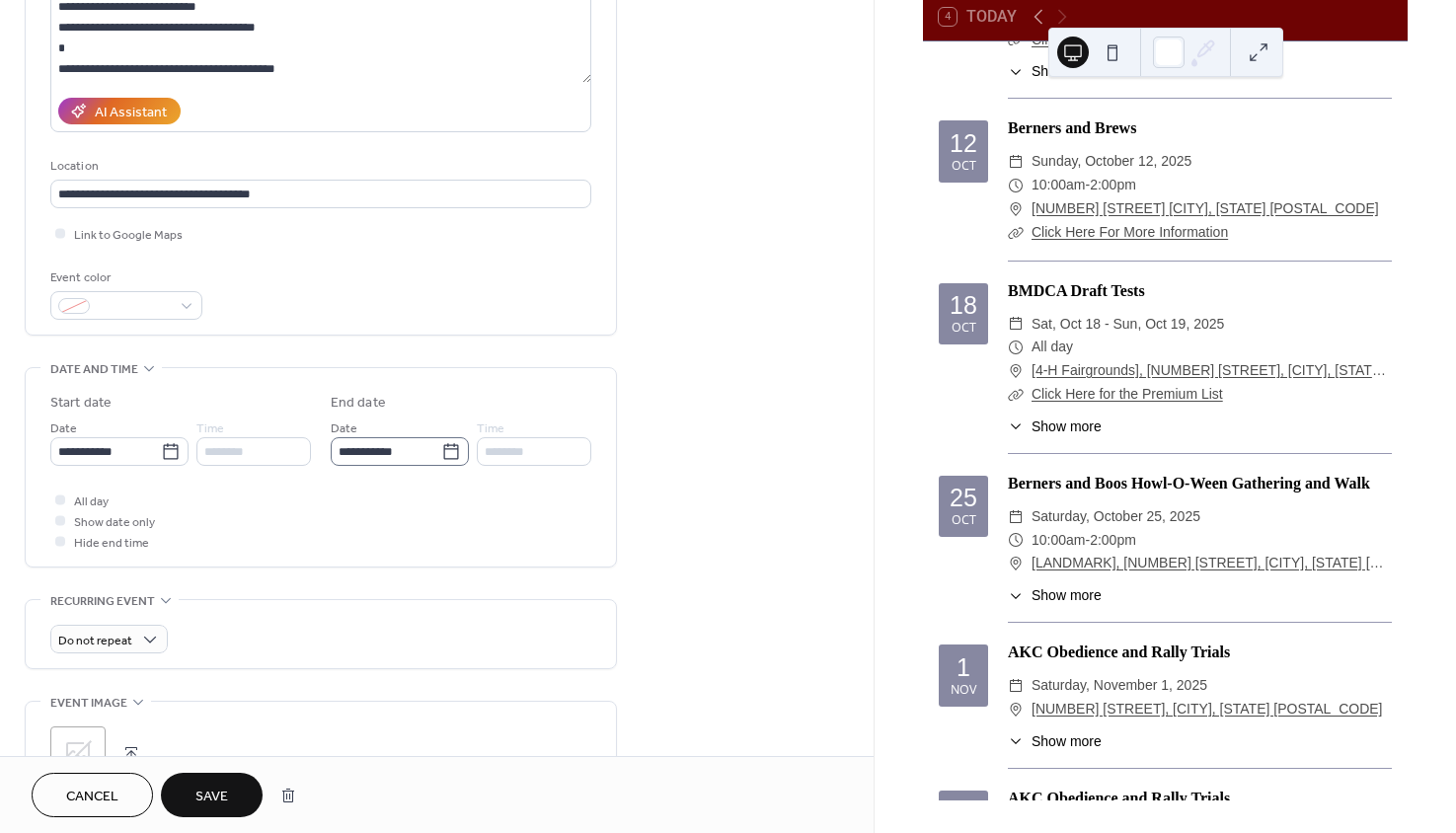 click on "**********" at bounding box center (386, 451) 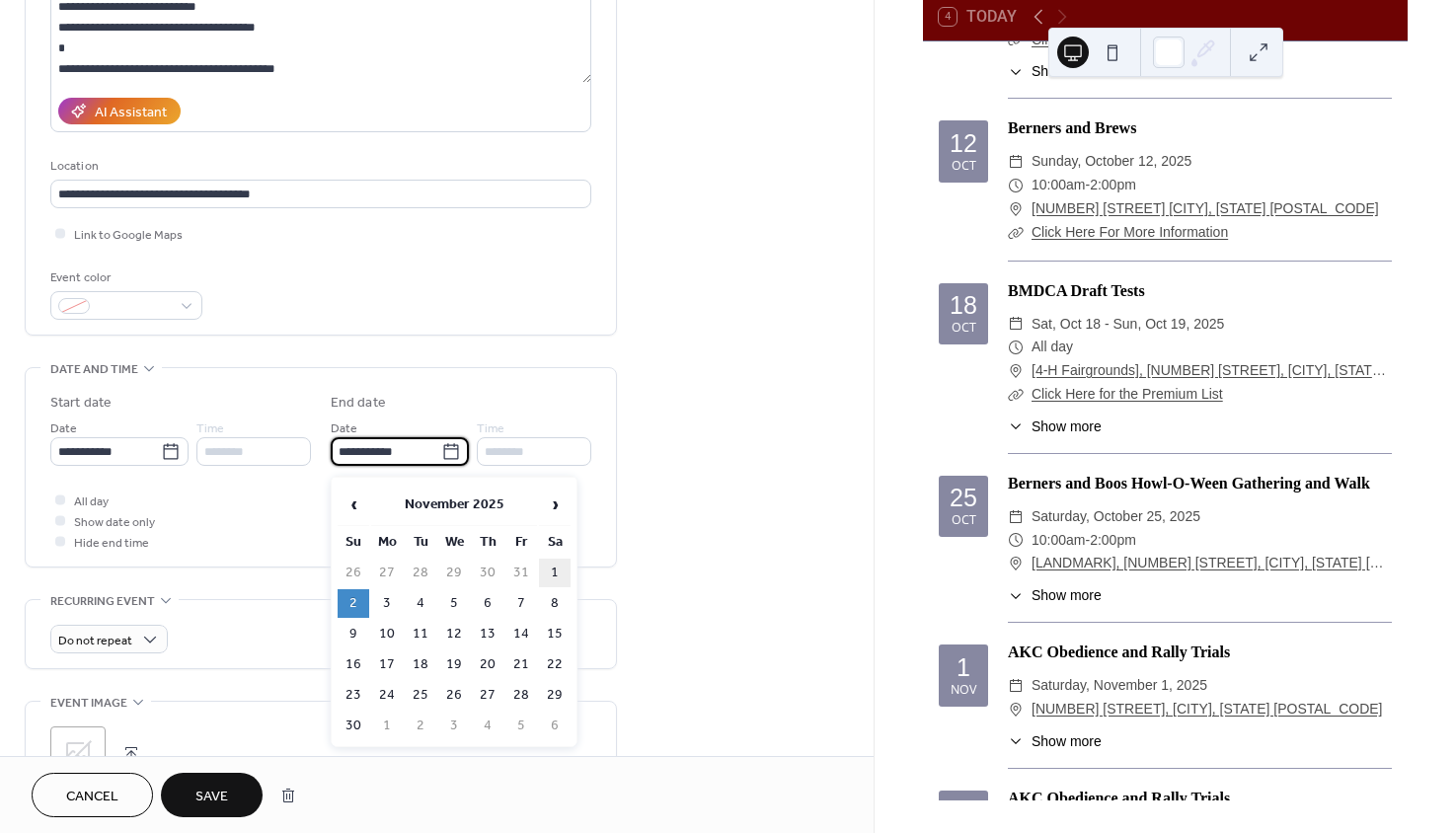 click on "1" at bounding box center (555, 572) 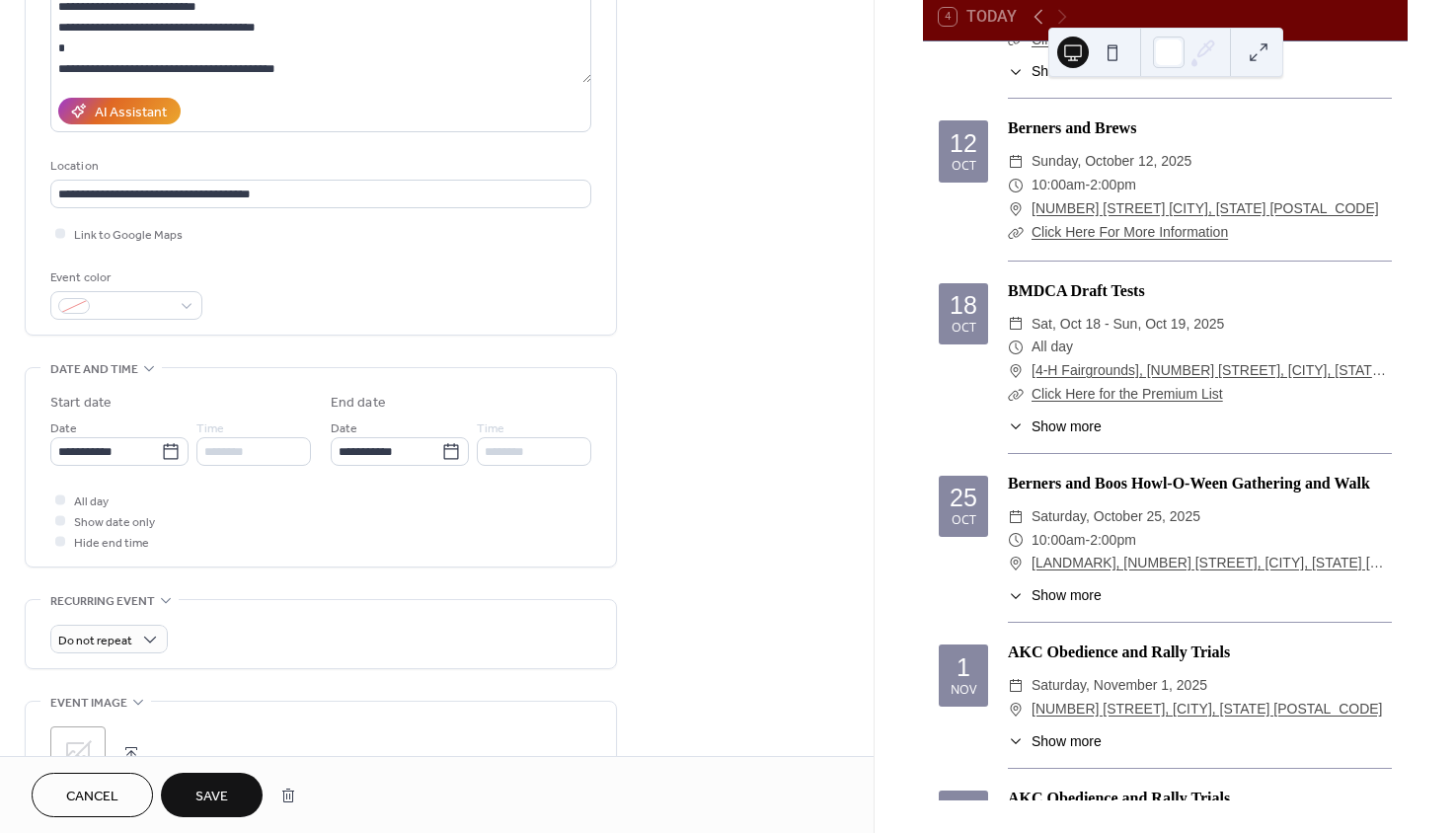 click on "Save" at bounding box center (211, 796) 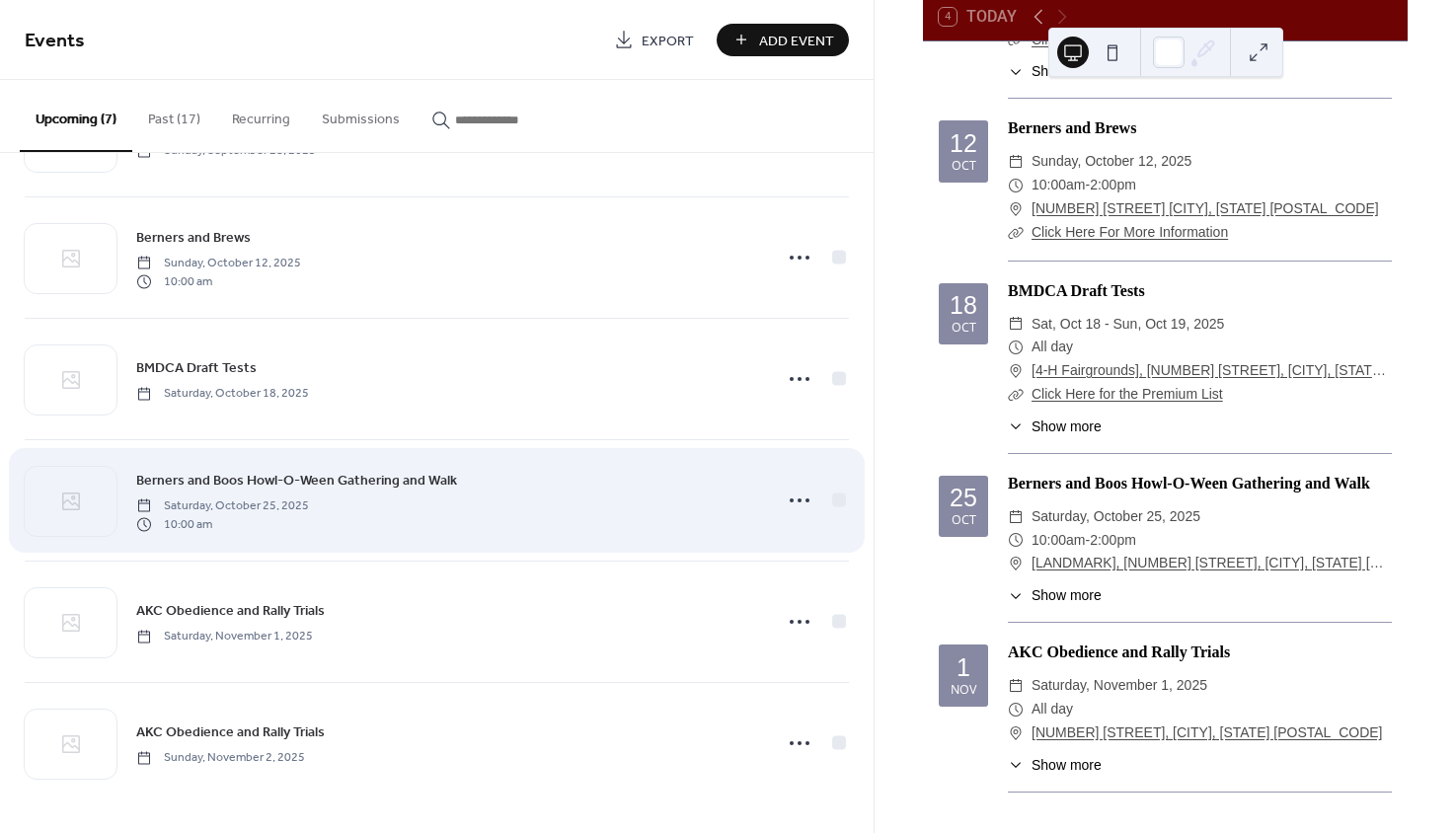 scroll, scrollTop: 0, scrollLeft: 0, axis: both 